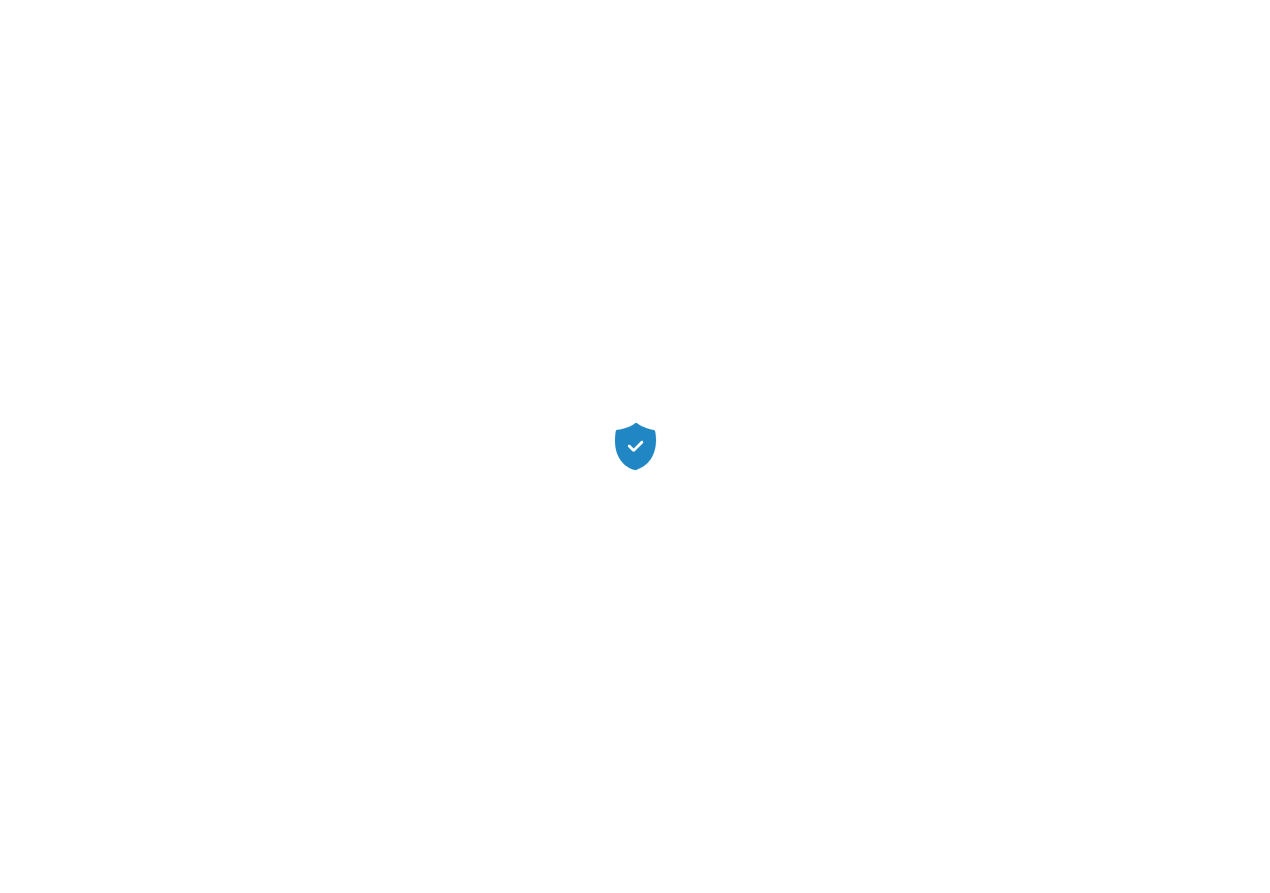 scroll, scrollTop: 0, scrollLeft: 0, axis: both 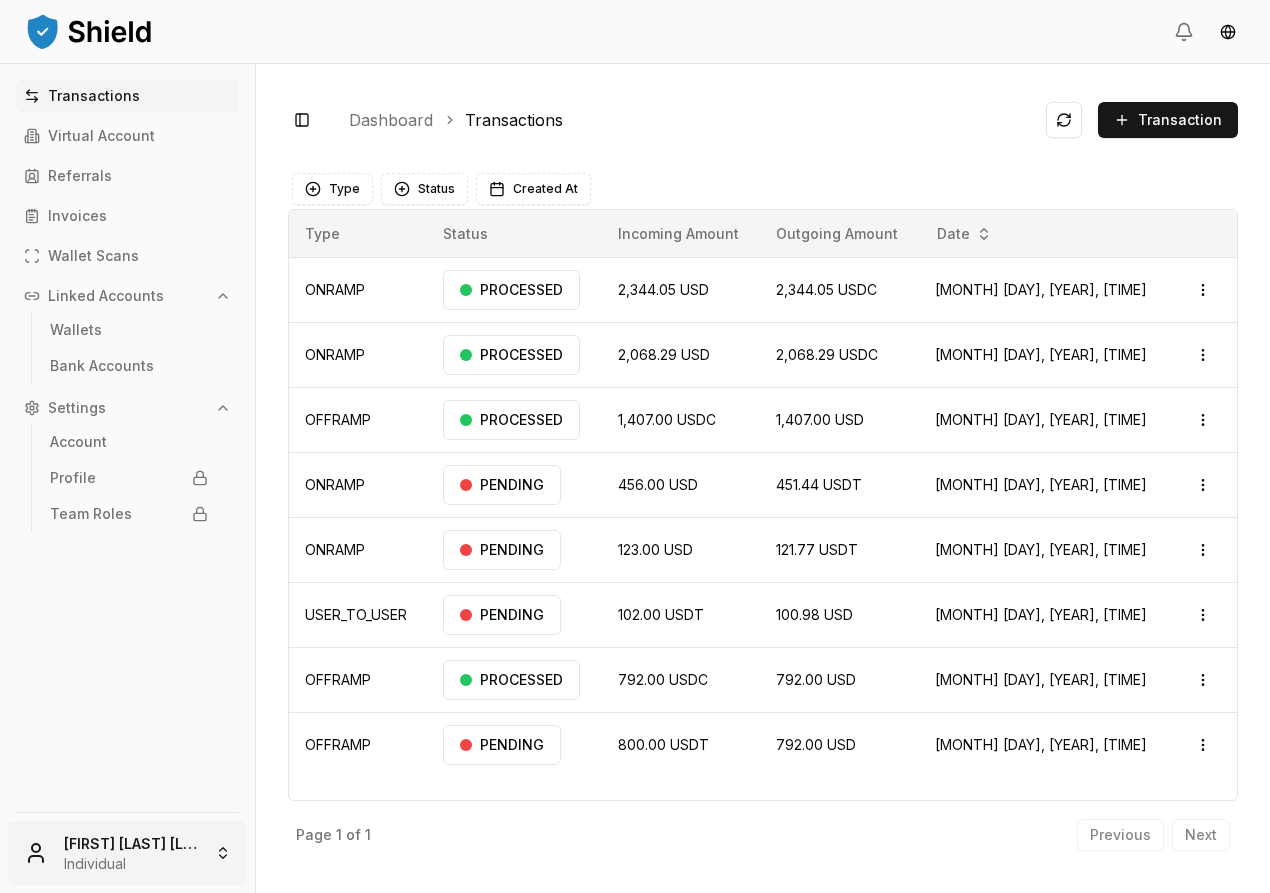 click on "Transactions Virtual Account Referrals Invoices Wallet Scans Linked Accounts Wallets Bank Accounts Settings Account Profile Team Roles Lucas Achaval Rodríguez Individual Toggle Sidebar Dashboard Transactions   Transaction ONRAMP   2,344.05 USD   2,344.05 USDC Jul 3, 2025, 2:11 PM PROCESSED Open menu ONRAMP   2,068.29 USD   2,068.29 USDC Jun 13, 2025, 4:02 PM PROCESSED Open menu OFFRAMP   1,407.00 USDC   1,407.00 USD May 9, 2025, 4:17 PM PROCESSED Open menu ONRAMP   456.00 USD   451.44 USDT Apr 29, 2025, 8:24 PM PENDING Open menu ONRAMP   123.00 USD   121.77 USDT Apr 29, 2025, 8:18 PM PENDING Open menu USER_TO_USER   102.00 USDT   100.98 USD Apr 14, 2025, 2:37 PM PENDING Open menu OFFRAMP   792.00 USDC   792.00 USD Apr 9, 2025, 12:55 PM PROCESSED Open menu OFFRAMP   800.00 USDT   792.00 USD Mar 11, 2025, 10:53 AM PENDING Open menu Page 1 of 1 Previous Next Type Status Created At Type Status Incoming Amount Outgoing Amount Date   ONRAMP   PROCESSED   2,344.05   USD   2,344.05   USDC   Jul 3, 2025, 2:11 PM" at bounding box center (635, 446) 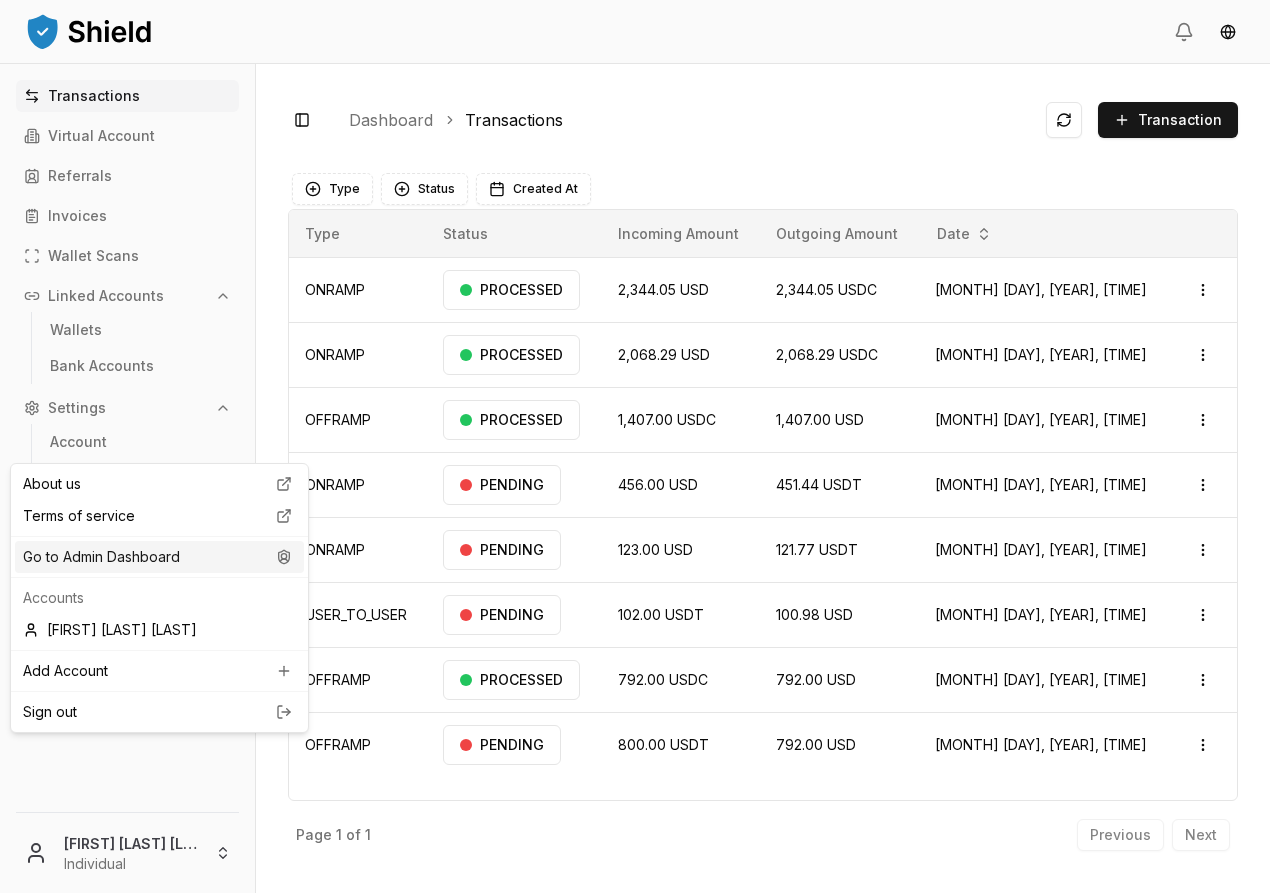 click on "Go to Admin Dashboard" at bounding box center [159, 557] 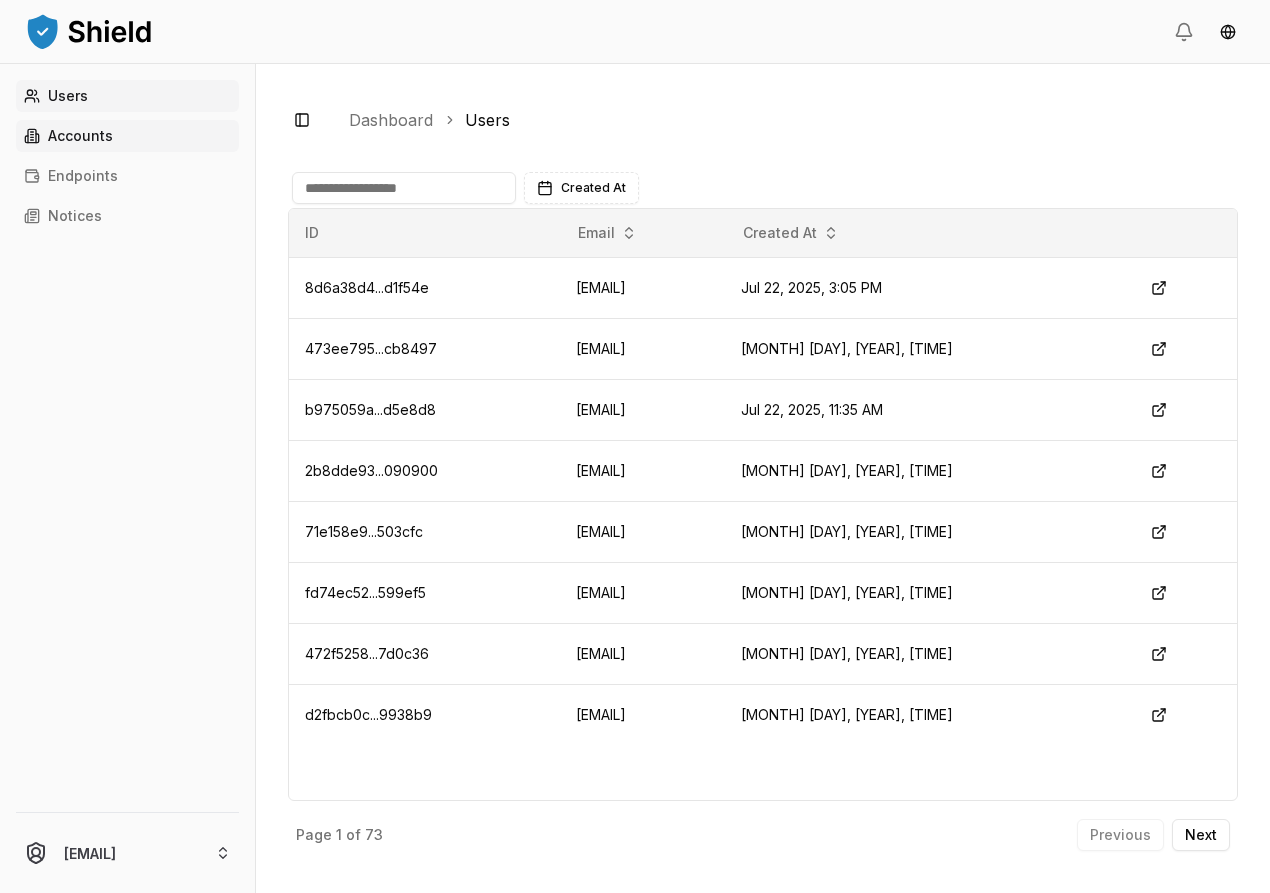 click on "Accounts" at bounding box center [127, 136] 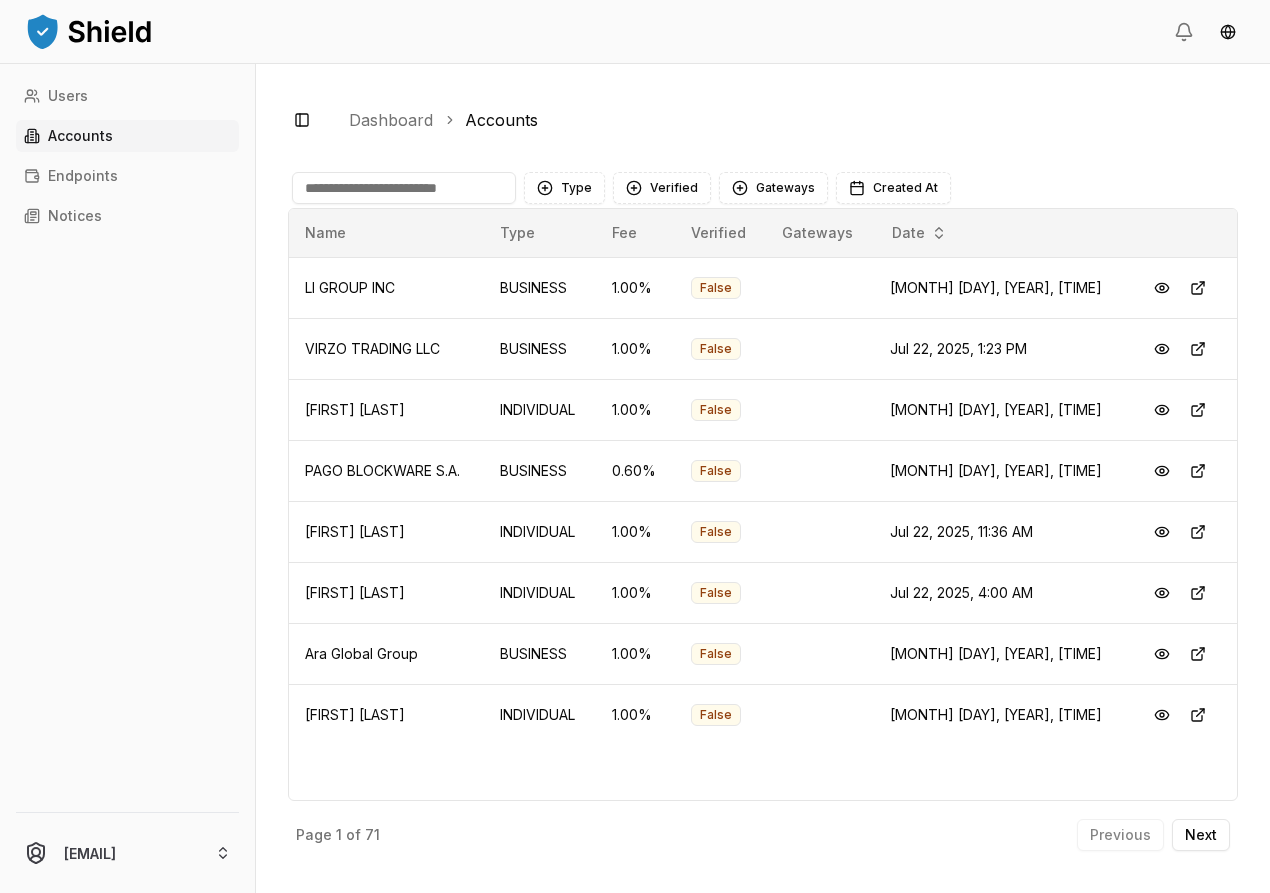 click at bounding box center [404, 188] 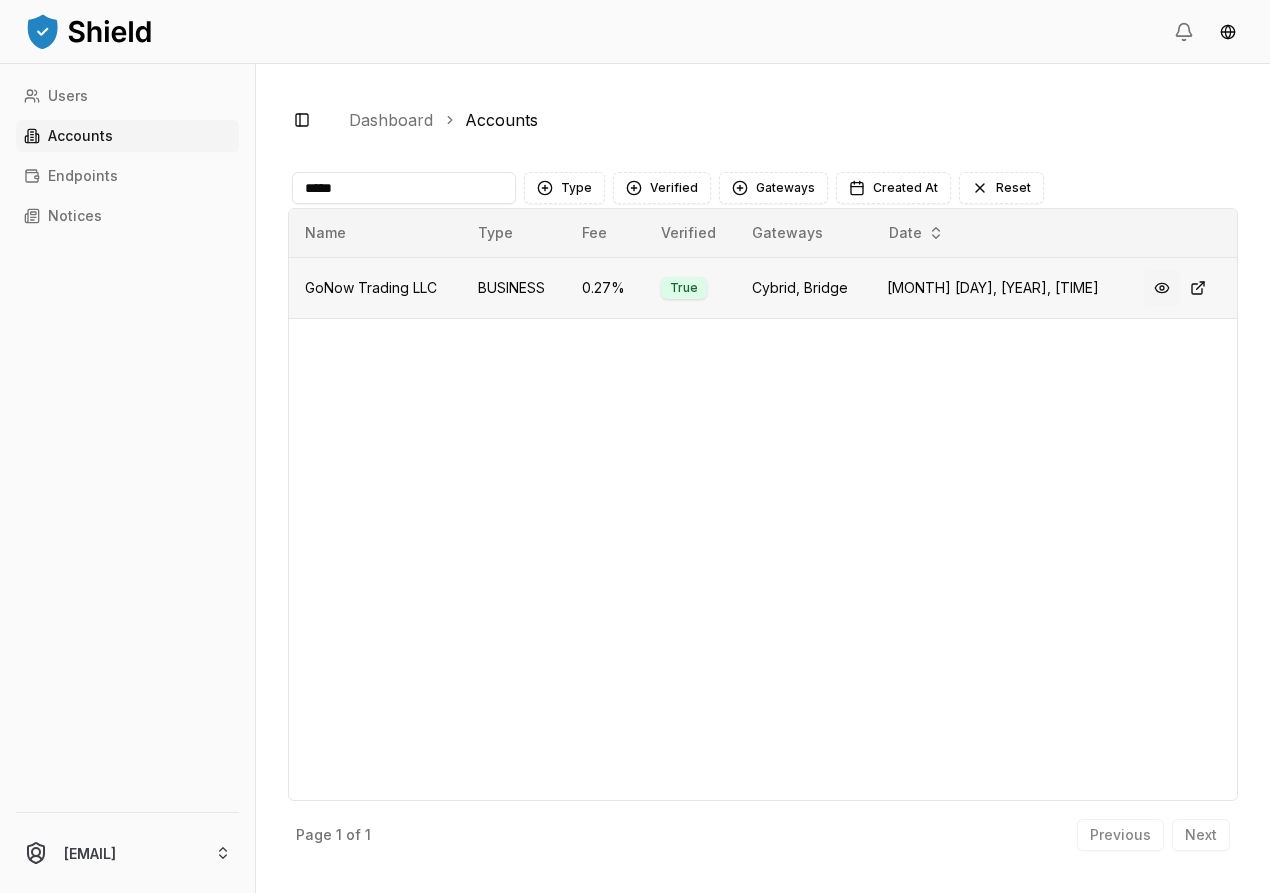 type on "*****" 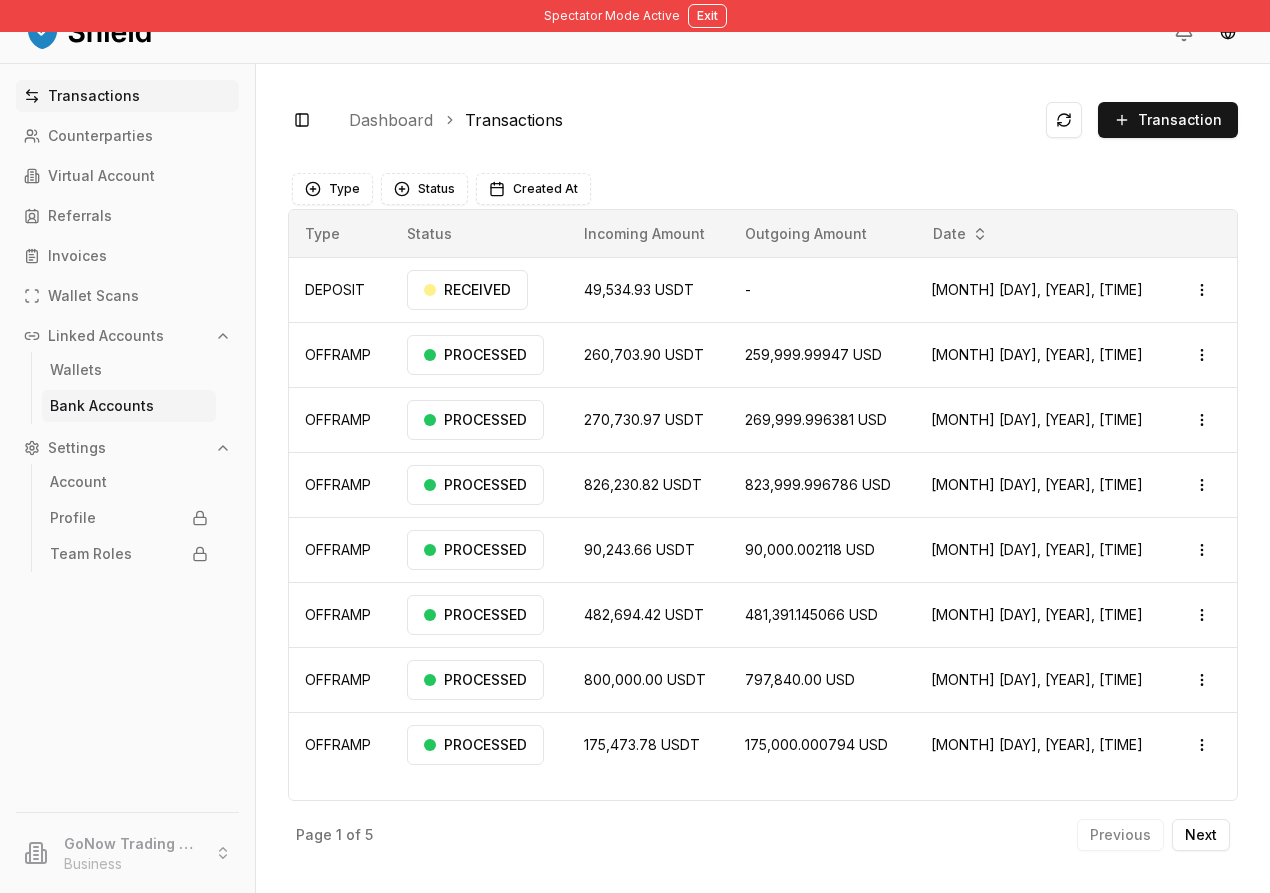 click on "Bank Accounts" at bounding box center (102, 406) 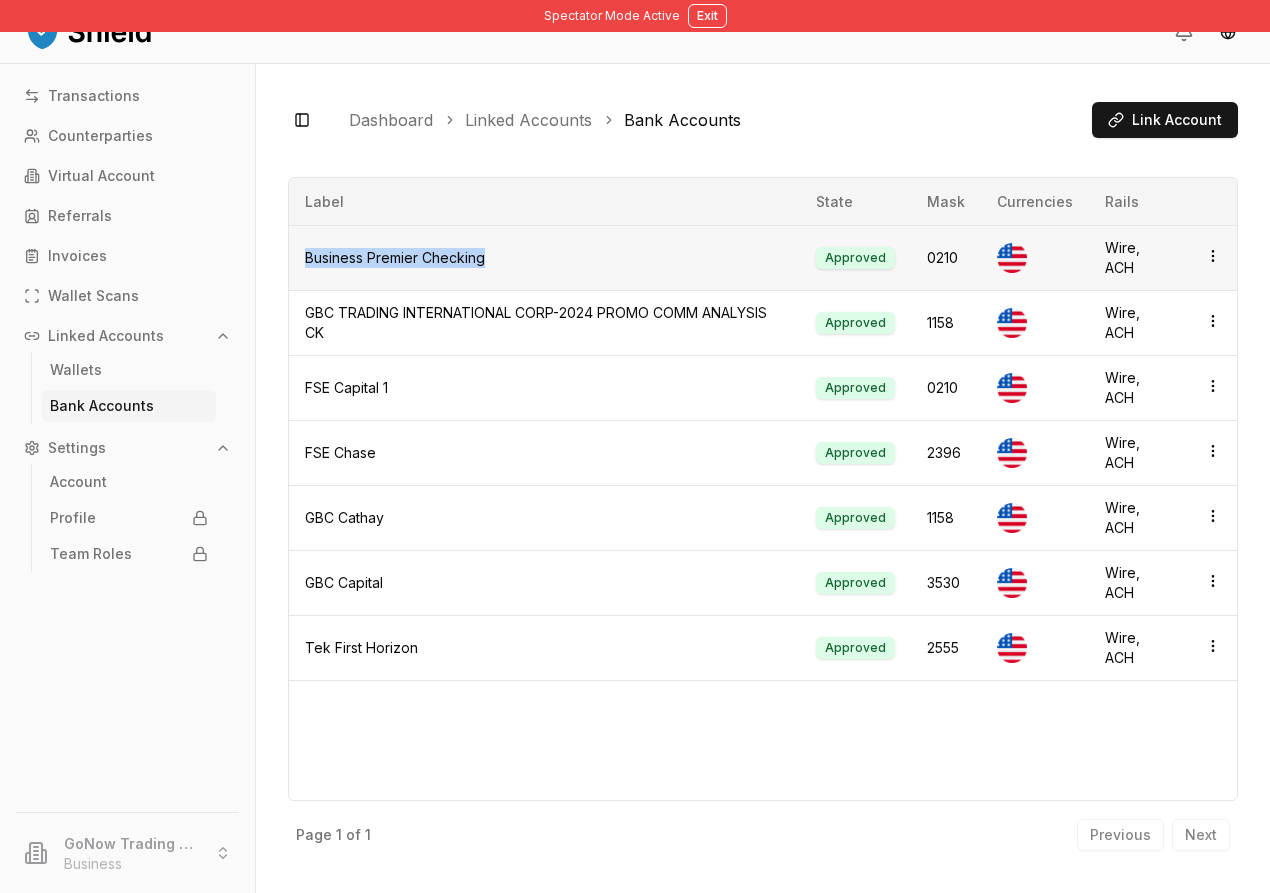 drag, startPoint x: 606, startPoint y: 323, endPoint x: 385, endPoint y: 319, distance: 221.0362 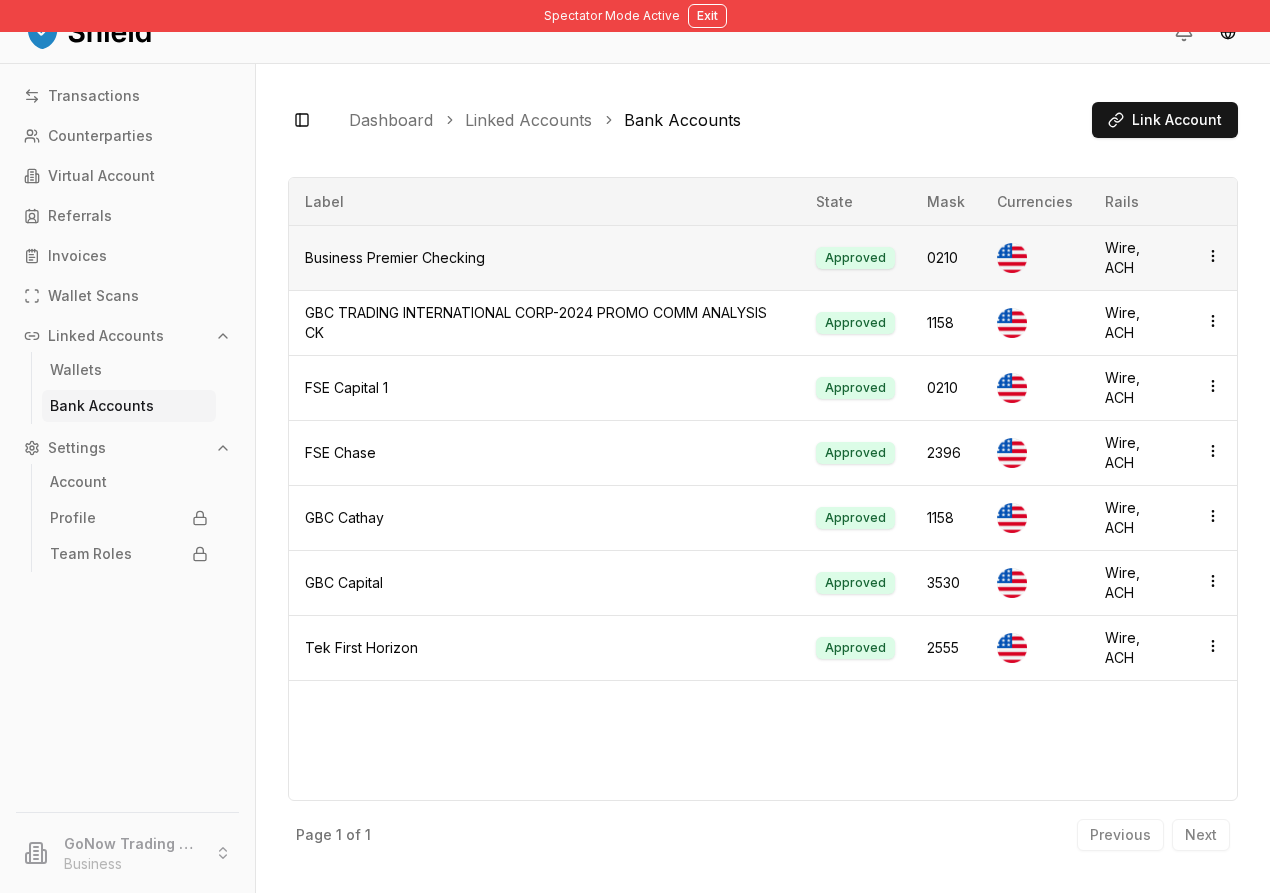 click on "Business Premier Checking" at bounding box center [544, 258] 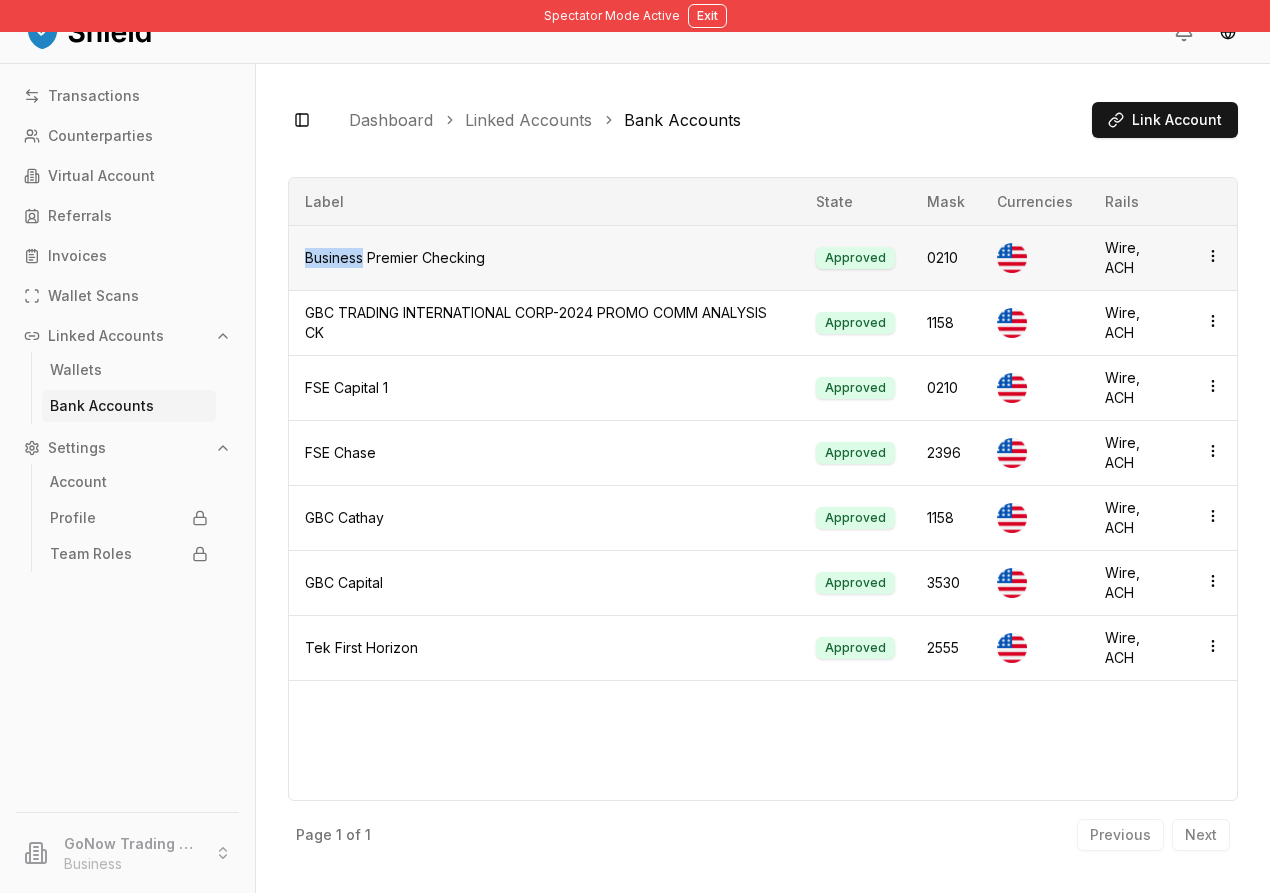 click on "Business Premier Checking" at bounding box center [544, 258] 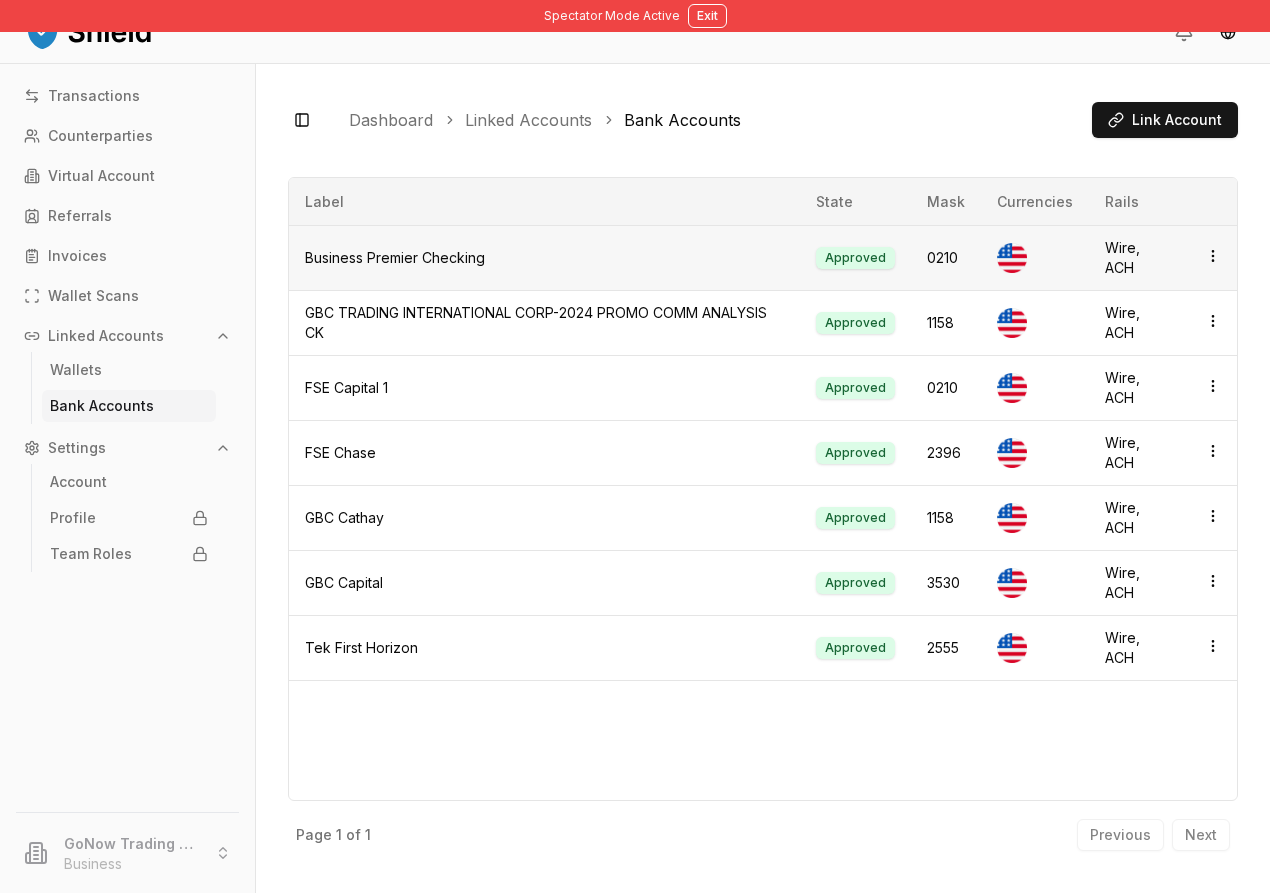 click on "Business Premier Checking" at bounding box center (544, 258) 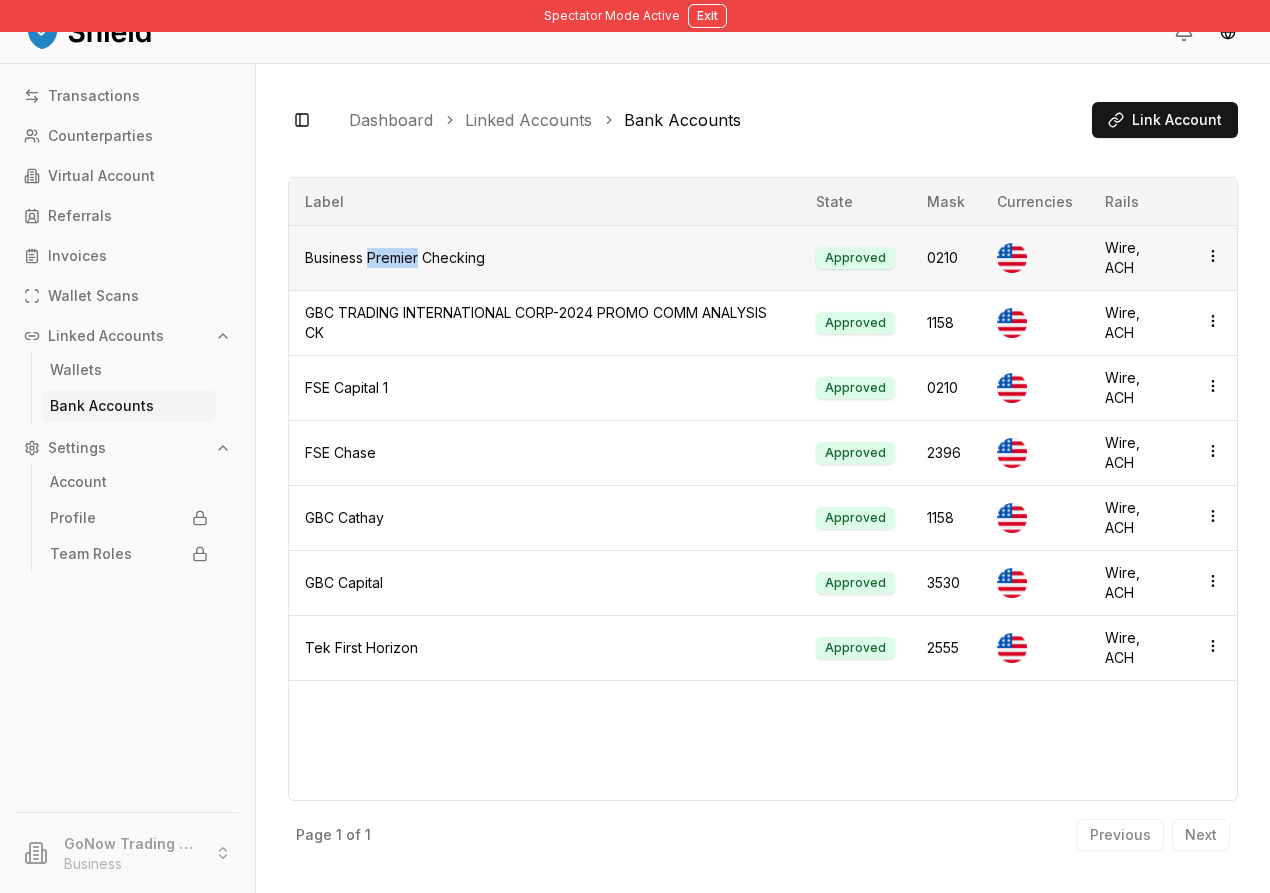 click on "Business Premier Checking" at bounding box center (544, 258) 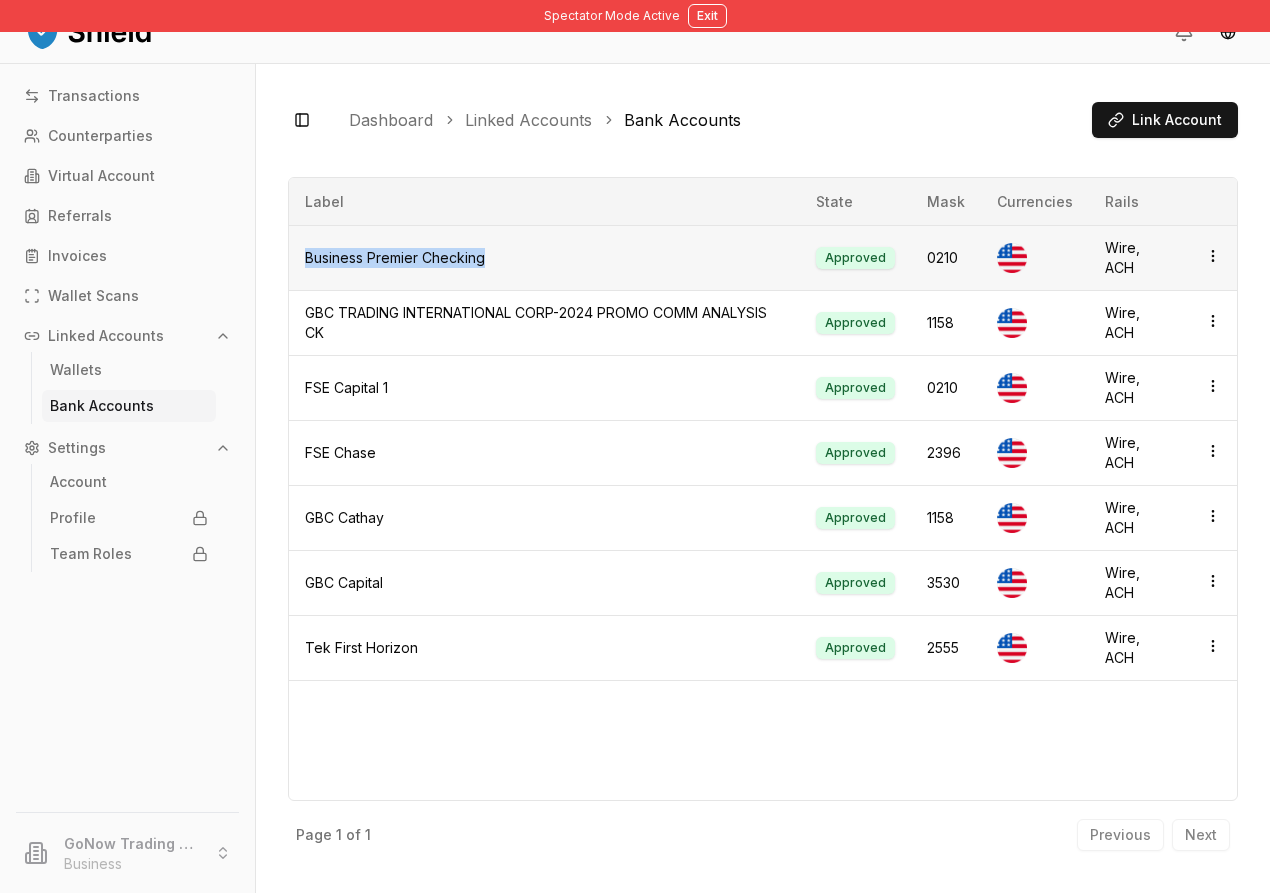 click on "Business Premier Checking" at bounding box center (544, 258) 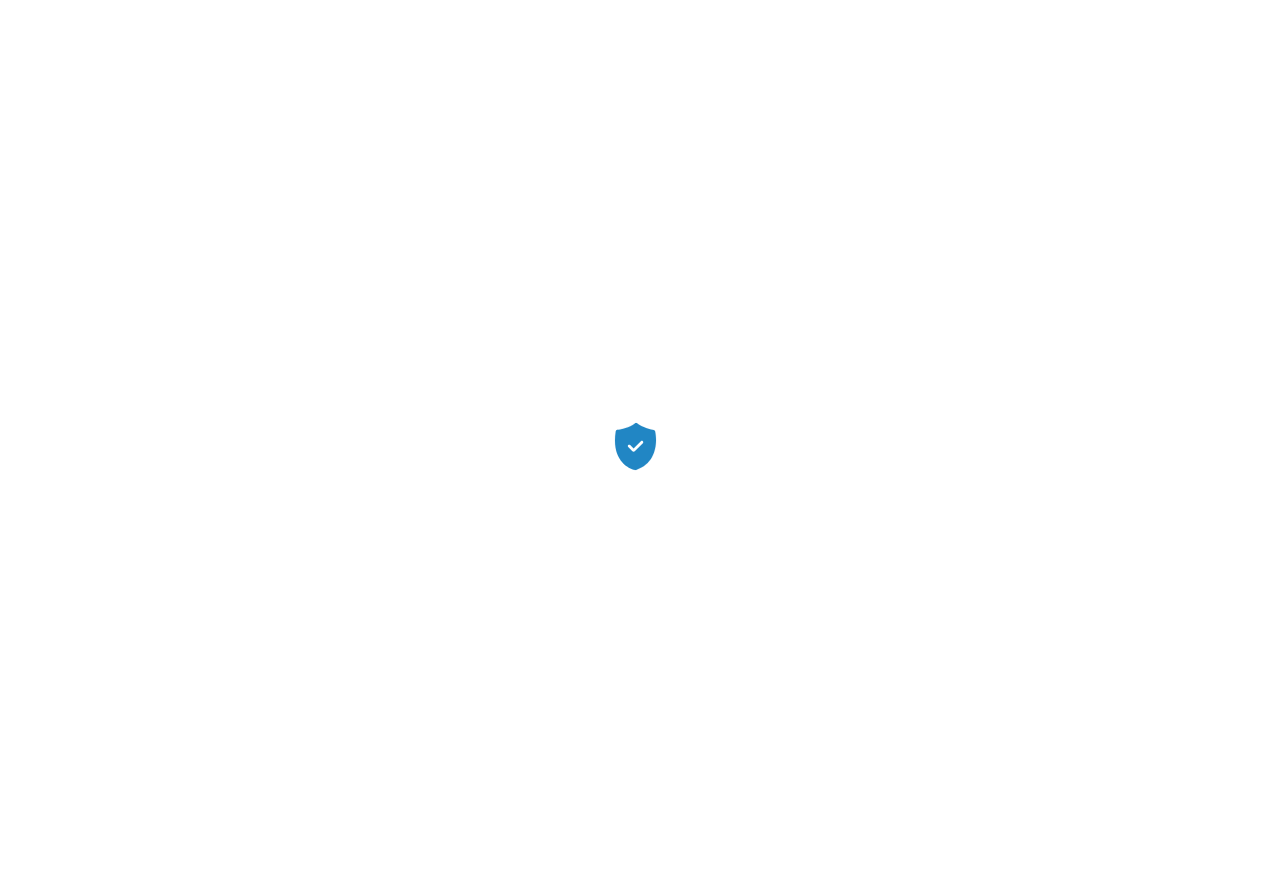 scroll, scrollTop: 0, scrollLeft: 0, axis: both 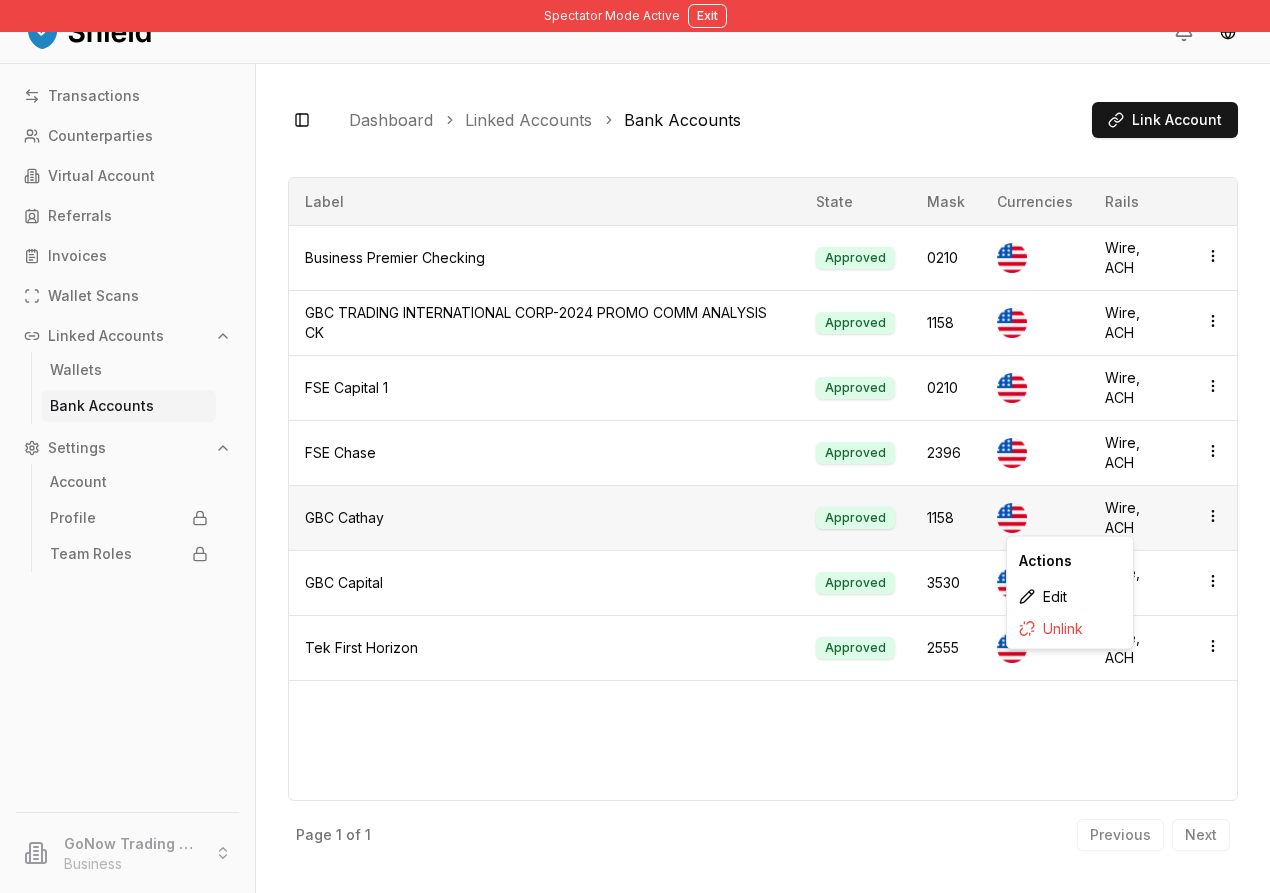 click on "Spectator Mode Active Exit Transactions Counterparties Virtual Account Referrals Invoices Wallet Scans Linked Accounts Wallets Bank Accounts Settings Account Profile Team Roles GoNow Trading LLC Business Toggle Sidebar Dashboard Linked Accounts Bank Accounts   Link Account Business Premier Checking Approved 0210 Currencies Rails Wire, ACH GBC TRADING INTERNATIONAL CORP-2024 PROMO COMM ANALYSIS CK Approved 1158 Currencies Rails Wire, ACH FSE Capital 1 Approved 0210 Currencies Rails Wire, ACH FSE Chase Approved 2396 Currencies Rails Wire, ACH GBC Cathay Approved 1158 Currencies Rails Wire, ACH GBC Capital Approved 3530 Currencies Rails Wire, ACH Tek First Horizon Approved 2555 Currencies Rails Wire, ACH Page 1 of 1 Previous Next Label State Mask Currencies Rails   Business Premier Checking   Approved   0210     Wire, ACH     GBC TRADING INTERNATIONAL CORP-2024 PROMO COMM ANALYSIS CK   Approved   1158     Wire, ACH     FSE Capital 1   Approved   0210     Wire, ACH     FSE Chase   Approved   2396     Wire, ACH" at bounding box center [635, 446] 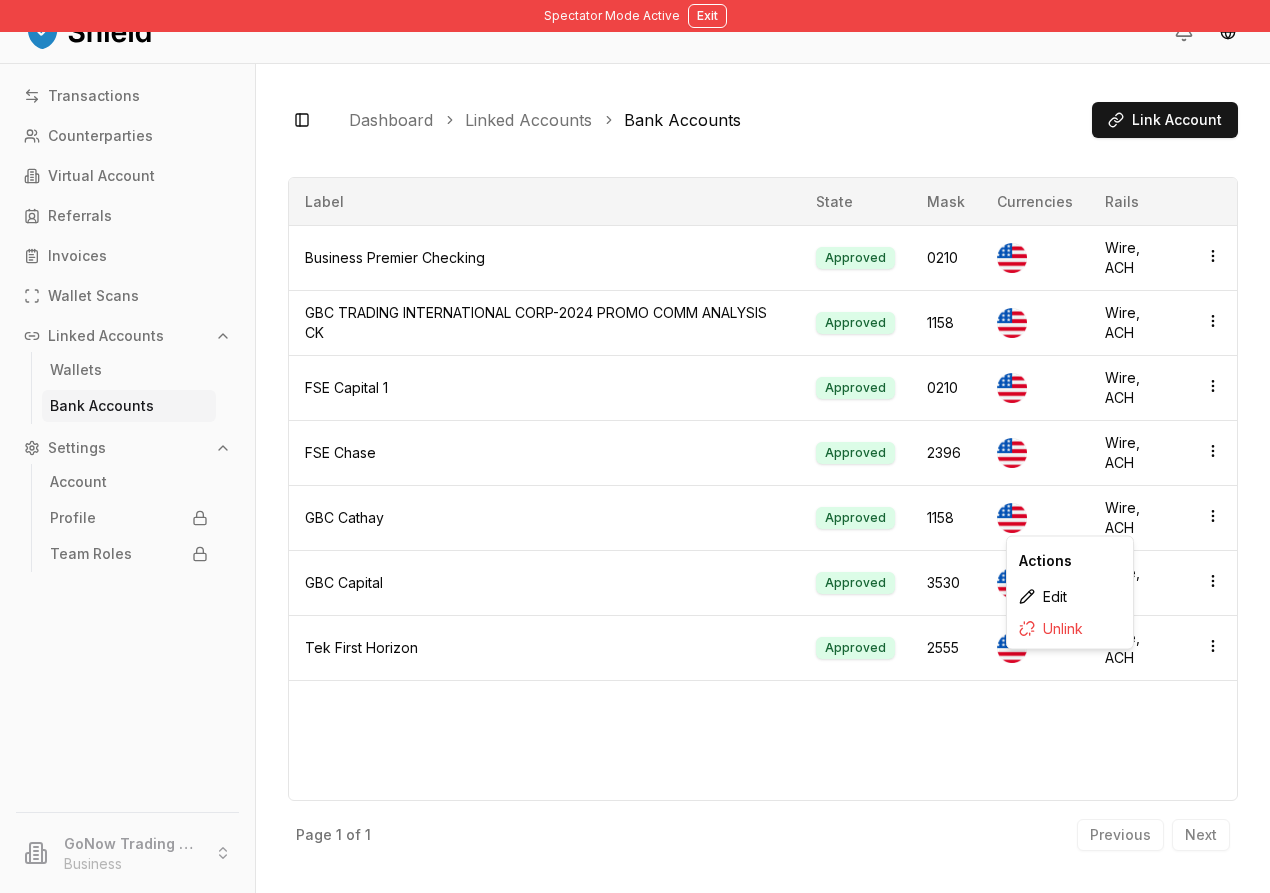 click on "Toggle Sidebar Dashboard Linked Accounts Bank Accounts   Link Account Business Premier Checking Approved 0210 Currencies Rails Wire, ACH GBC TRADING INTERNATIONAL CORP-2024 PROMO COMM ANALYSIS CK Approved 1158 Currencies Rails Wire, ACH FSE Capital 1 Approved 0210 Currencies Rails Wire, ACH FSE Chase Approved 2396 Currencies Rails Wire, ACH GBC Cathay Approved 1158 Currencies Rails Wire, ACH GBC Capital Approved 3530 Currencies Rails Wire, ACH Tek First Horizon Approved 2555 Currencies Rails Wire, ACH Page 1 of 1 Previous Next Label State Mask Currencies Rails   Business Premier Checking   Approved   0210     Wire, ACH     GBC TRADING INTERNATIONAL CORP-2024 PROMO COMM ANALYSIS CK   Approved   1158     Wire, ACH     FSE Capital 1   Approved   0210     Wire, ACH     FSE Chase   Approved   2396     Wire, ACH     GBC Cathay   Approved   1158     Wire, ACH     GBC Capital   Approved   3530     Wire, ACH     Tek First Horizon   Approved   2555     Wire, ACH   Page 1 of 1 Previous Next" at bounding box center [763, 478] 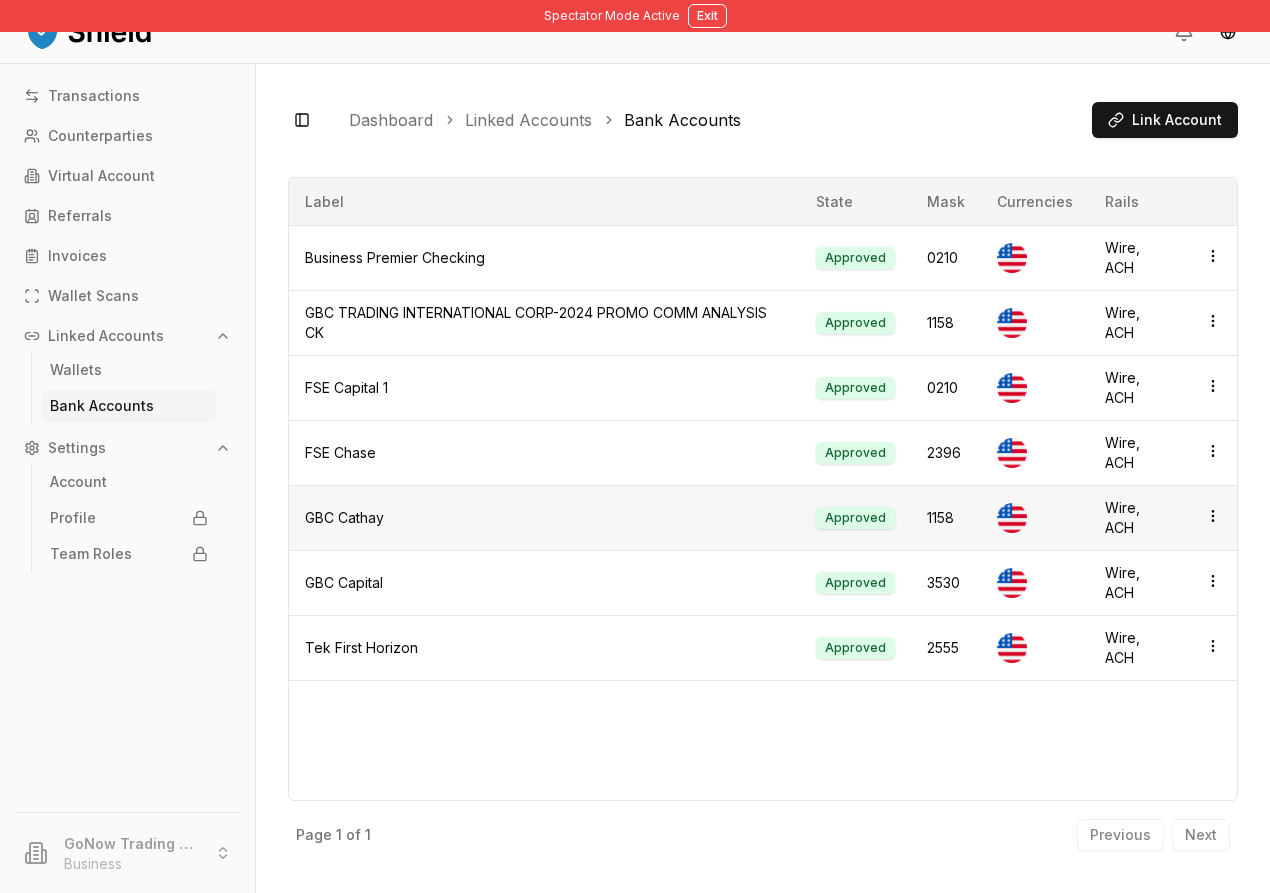click on "Spectator Mode Active Exit Transactions Counterparties Virtual Account Referrals Invoices Wallet Scans Linked Accounts Wallets Bank Accounts Settings Account Profile Team Roles GoNow Trading LLC Business Toggle Sidebar Dashboard Linked Accounts Bank Accounts   Link Account Business Premier Checking Approved 0210 Currencies Rails Wire, ACH GBC TRADING INTERNATIONAL CORP-2024 PROMO COMM ANALYSIS CK Approved 1158 Currencies Rails Wire, ACH FSE Capital 1 Approved 0210 Currencies Rails Wire, ACH FSE Chase Approved 2396 Currencies Rails Wire, ACH GBC Cathay Approved 1158 Currencies Rails Wire, ACH GBC Capital Approved 3530 Currencies Rails Wire, ACH Tek First Horizon Approved 2555 Currencies Rails Wire, ACH Page 1 of 1 Previous Next Label State Mask Currencies Rails   Business Premier Checking   Approved   0210     Wire, ACH     GBC TRADING INTERNATIONAL CORP-2024 PROMO COMM ANALYSIS CK   Approved   1158     Wire, ACH     FSE Capital 1   Approved   0210     Wire, ACH     FSE Chase   Approved   2396     Wire, ACH" at bounding box center (635, 446) 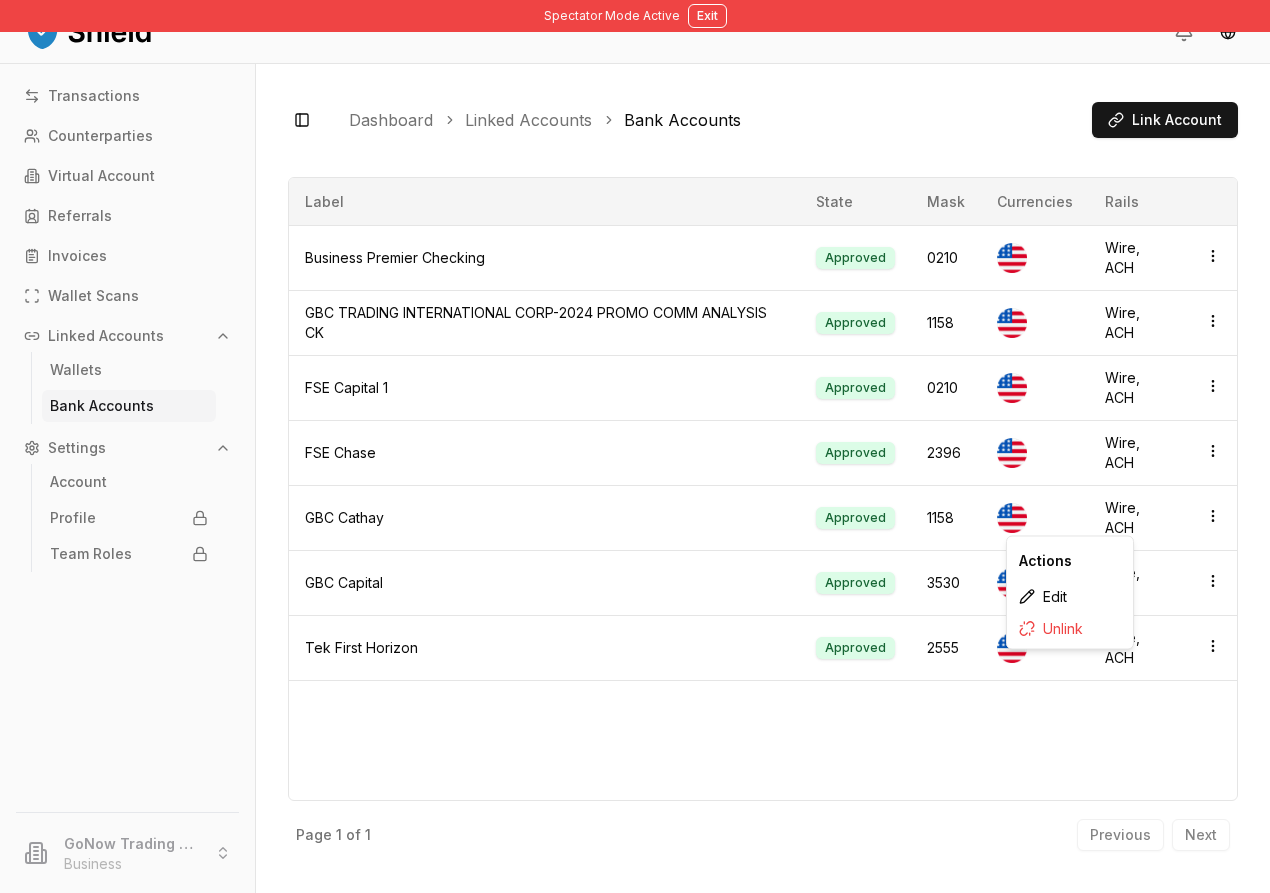 click on "Toggle Sidebar Dashboard Linked Accounts Bank Accounts   Link Account Business Premier Checking Approved 0210 Currencies Rails Wire, ACH GBC TRADING INTERNATIONAL CORP-2024 PROMO COMM ANALYSIS CK Approved 1158 Currencies Rails Wire, ACH FSE Capital 1 Approved 0210 Currencies Rails Wire, ACH FSE Chase Approved 2396 Currencies Rails Wire, ACH GBC Cathay Approved 1158 Currencies Rails Wire, ACH GBC Capital Approved 3530 Currencies Rails Wire, ACH Tek First Horizon Approved 2555 Currencies Rails Wire, ACH Page 1 of 1 Previous Next Label State Mask Currencies Rails   Business Premier Checking   Approved   0210     Wire, ACH     GBC TRADING INTERNATIONAL CORP-2024 PROMO COMM ANALYSIS CK   Approved   1158     Wire, ACH     FSE Capital 1   Approved   0210     Wire, ACH     FSE Chase   Approved   2396     Wire, ACH     GBC Cathay   Approved   1158     Wire, ACH     GBC Capital   Approved   3530     Wire, ACH     Tek First Horizon   Approved   2555     Wire, ACH   Page 1 of 1 Previous Next" at bounding box center [763, 478] 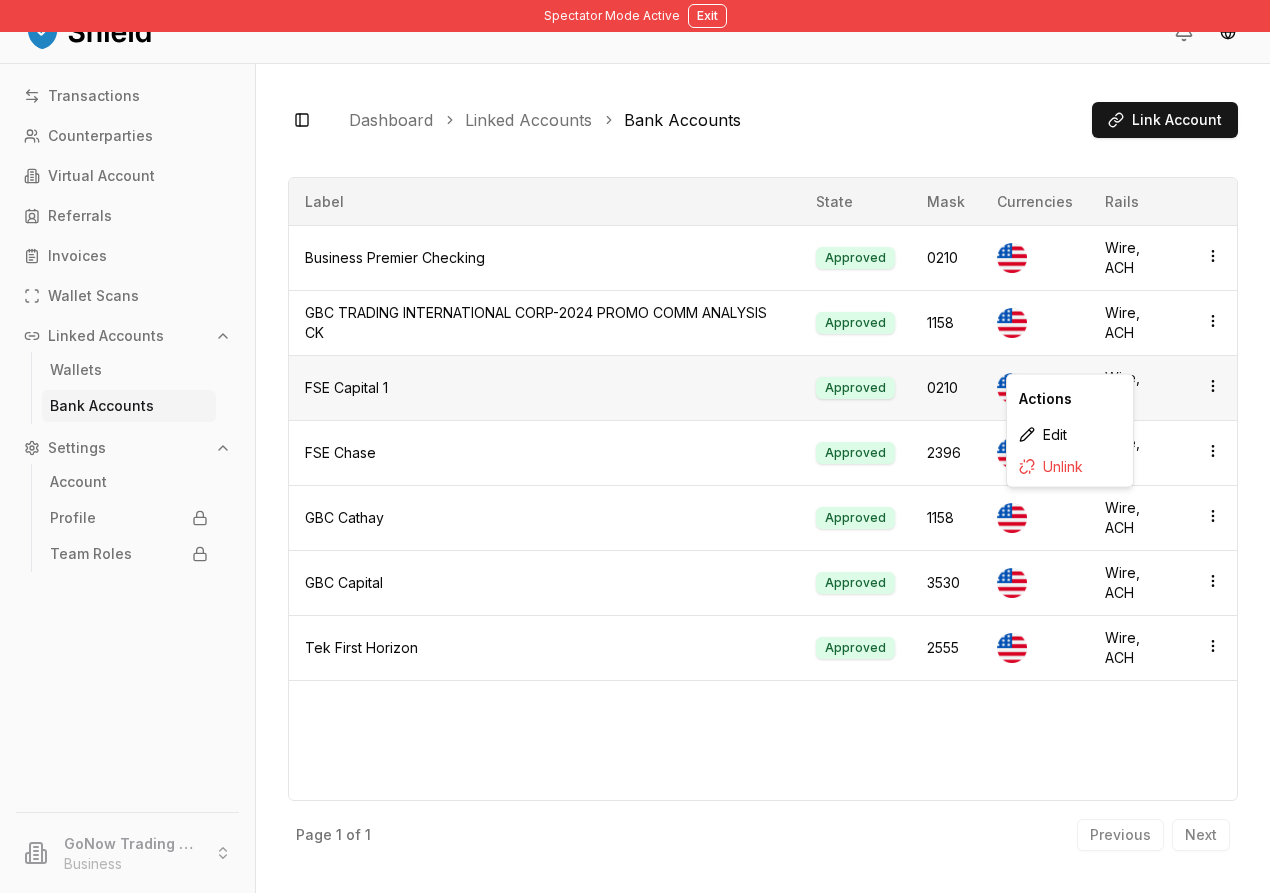 click on "Spectator Mode Active Exit Transactions Counterparties Virtual Account Referrals Invoices Wallet Scans Linked Accounts Wallets Bank Accounts Settings Account Profile Team Roles GoNow Trading LLC Business Toggle Sidebar Dashboard Linked Accounts Bank Accounts   Link Account Business Premier Checking Approved 0210 Currencies Rails Wire, ACH GBC TRADING INTERNATIONAL CORP-2024 PROMO COMM ANALYSIS CK Approved 1158 Currencies Rails Wire, ACH FSE Capital 1 Approved 0210 Currencies Rails Wire, ACH FSE Chase Approved 2396 Currencies Rails Wire, ACH GBC Cathay Approved 1158 Currencies Rails Wire, ACH GBC Capital Approved 3530 Currencies Rails Wire, ACH Tek First Horizon Approved 2555 Currencies Rails Wire, ACH Page 1 of 1 Previous Next Label State Mask Currencies Rails   Business Premier Checking   Approved   0210     Wire, ACH     GBC TRADING INTERNATIONAL CORP-2024 PROMO COMM ANALYSIS CK   Approved   1158     Wire, ACH     FSE Capital 1   Approved   0210     Wire, ACH     FSE Chase   Approved   2396     Wire, ACH" at bounding box center [635, 446] 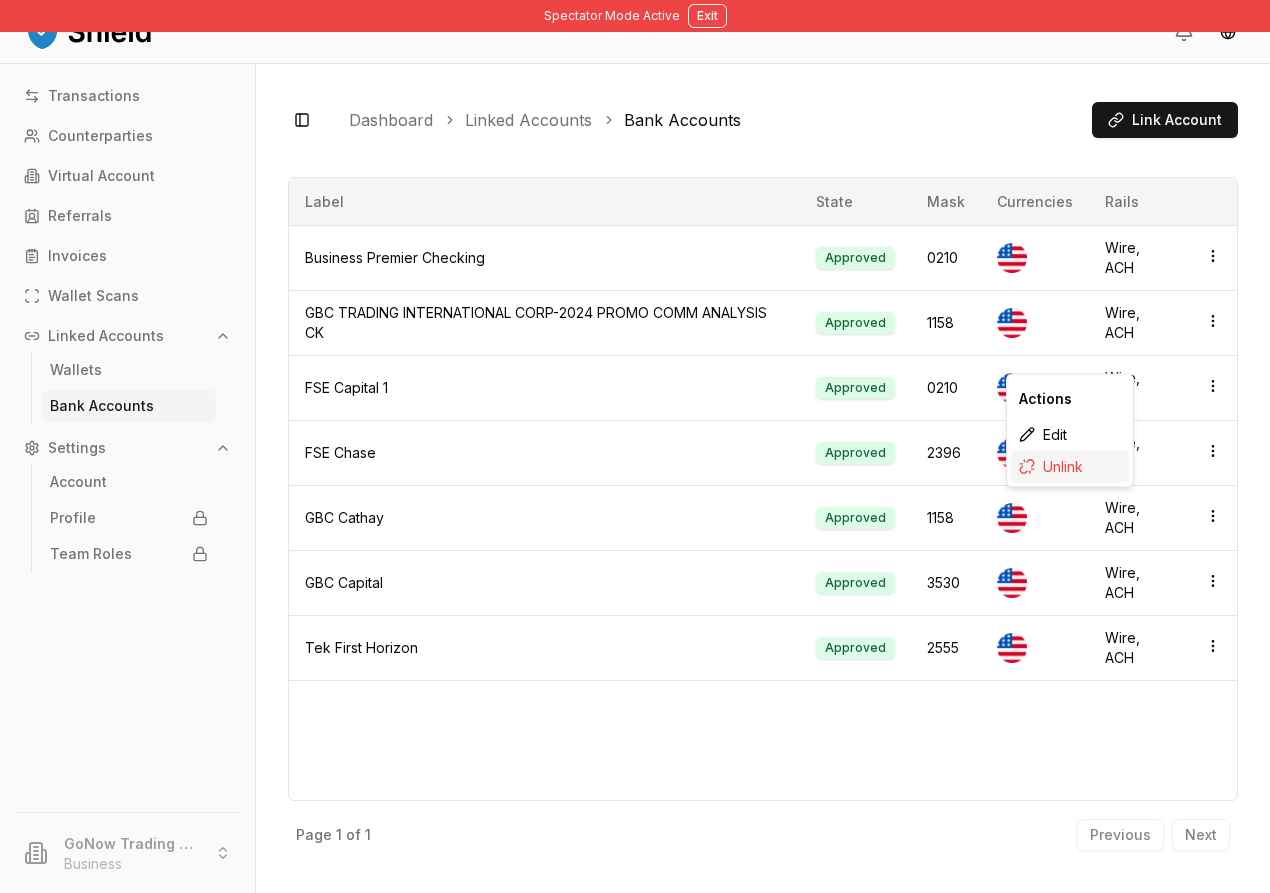 click on "Unlink" at bounding box center [1070, 467] 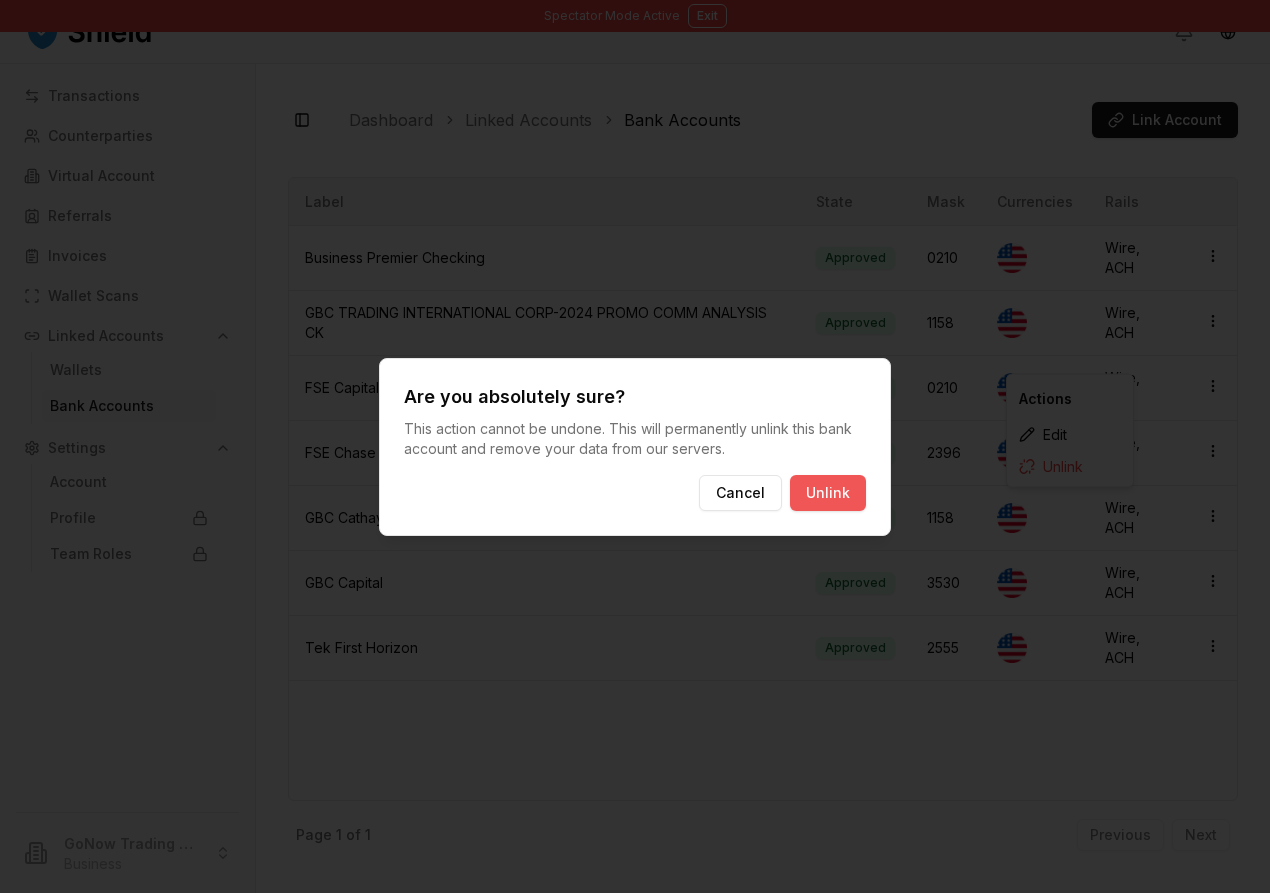 click on "Unlink" at bounding box center (828, 493) 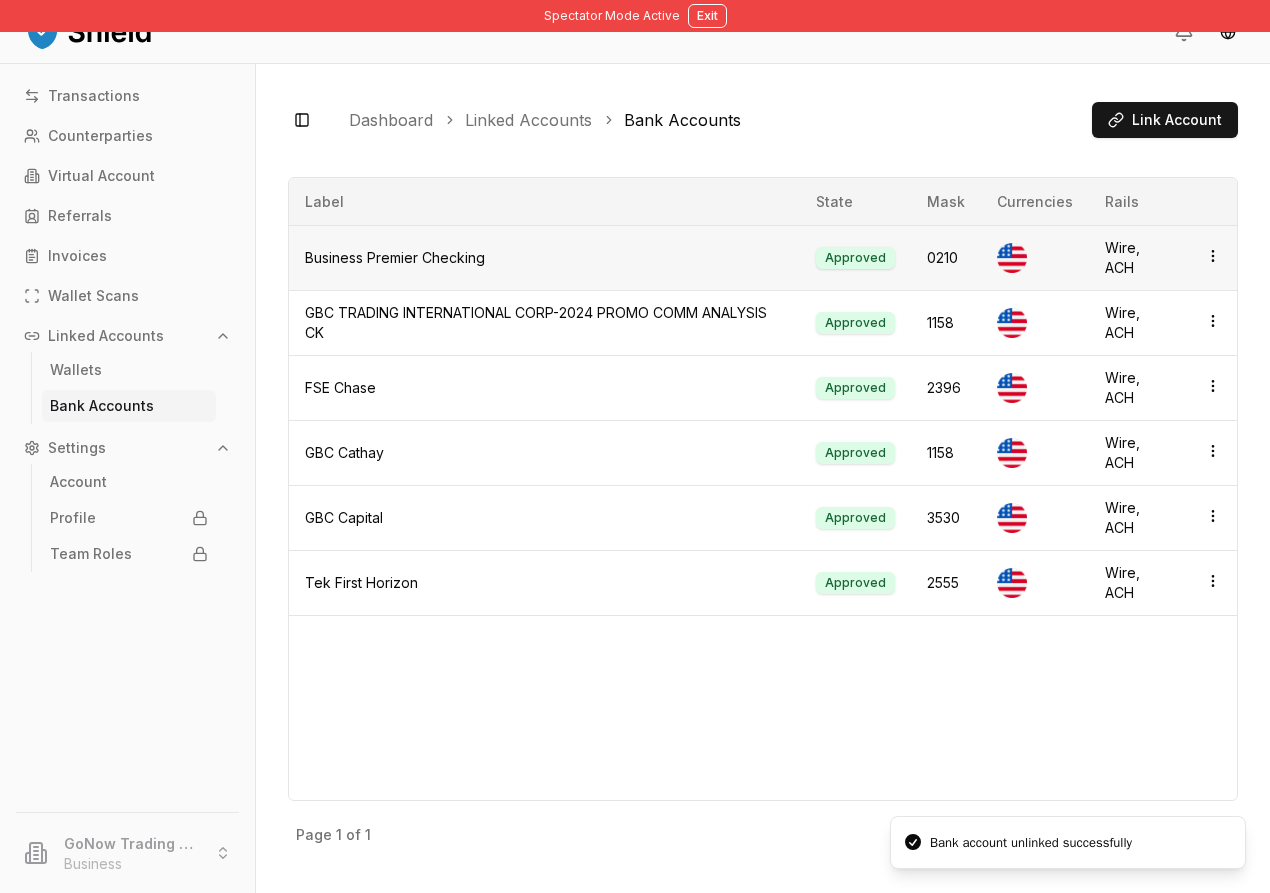 click on "Spectator Mode Active Exit Transactions Counterparties Virtual Account Referrals Invoices Wallet Scans Linked Accounts Wallets Bank Accounts Settings Account Profile Team Roles GoNow Trading LLC Business Toggle Sidebar Dashboard Linked Accounts Bank Accounts   Link Account Business Premier Checking Approved 0210 Currencies Rails Wire, ACH GBC TRADING INTERNATIONAL CORP-2024 PROMO COMM ANALYSIS CK Approved 1158 Currencies Rails Wire, ACH FSE Chase Approved 2396 Currencies Rails Wire, ACH GBC Cathay Approved 1158 Currencies Rails Wire, ACH GBC Capital Approved 3530 Currencies Rails Wire, ACH Tek First Horizon Approved 2555 Currencies Rails Wire, ACH Page 1 of 1 Previous Next Label State Mask Currencies Rails   Business Premier Checking   Approved   0210     Wire, ACH     GBC TRADING INTERNATIONAL CORP-2024 PROMO COMM ANALYSIS CK   Approved   1158     Wire, ACH     FSE Chase   Approved   2396     Wire, ACH     GBC Cathay   Approved   1158     Wire, ACH     GBC Capital   Approved   3530     Wire, ACH         2555" at bounding box center [635, 446] 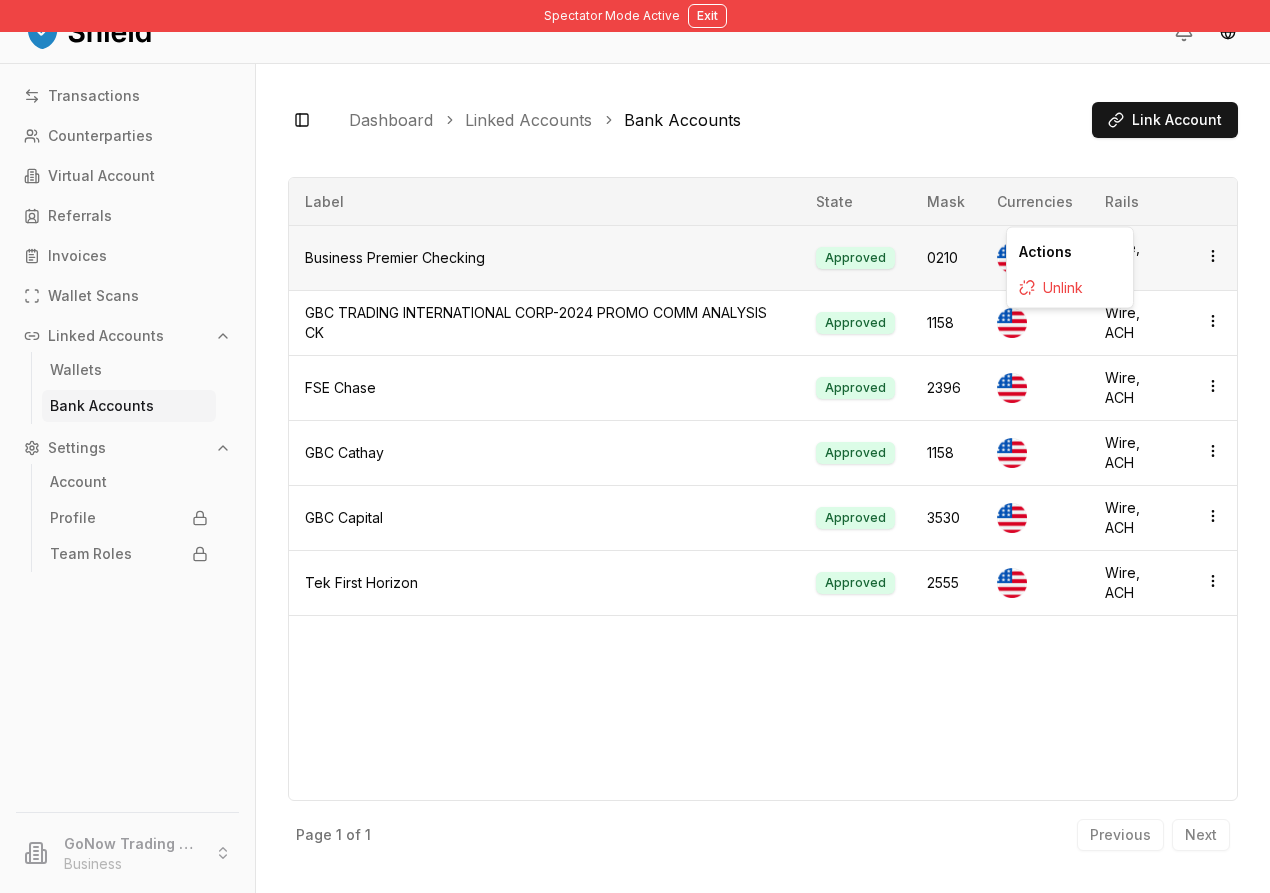 click on "Business Premier Checking" at bounding box center (544, 258) 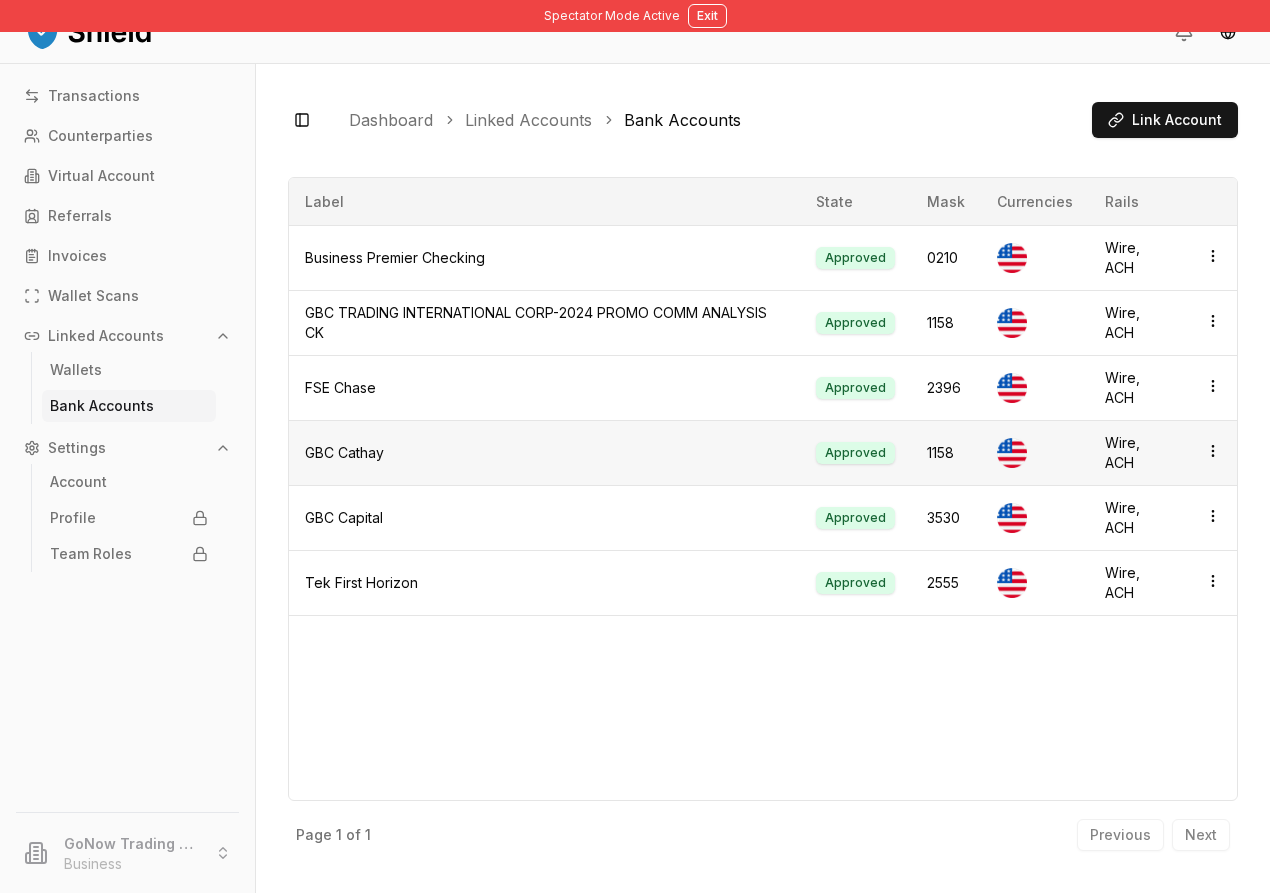 type 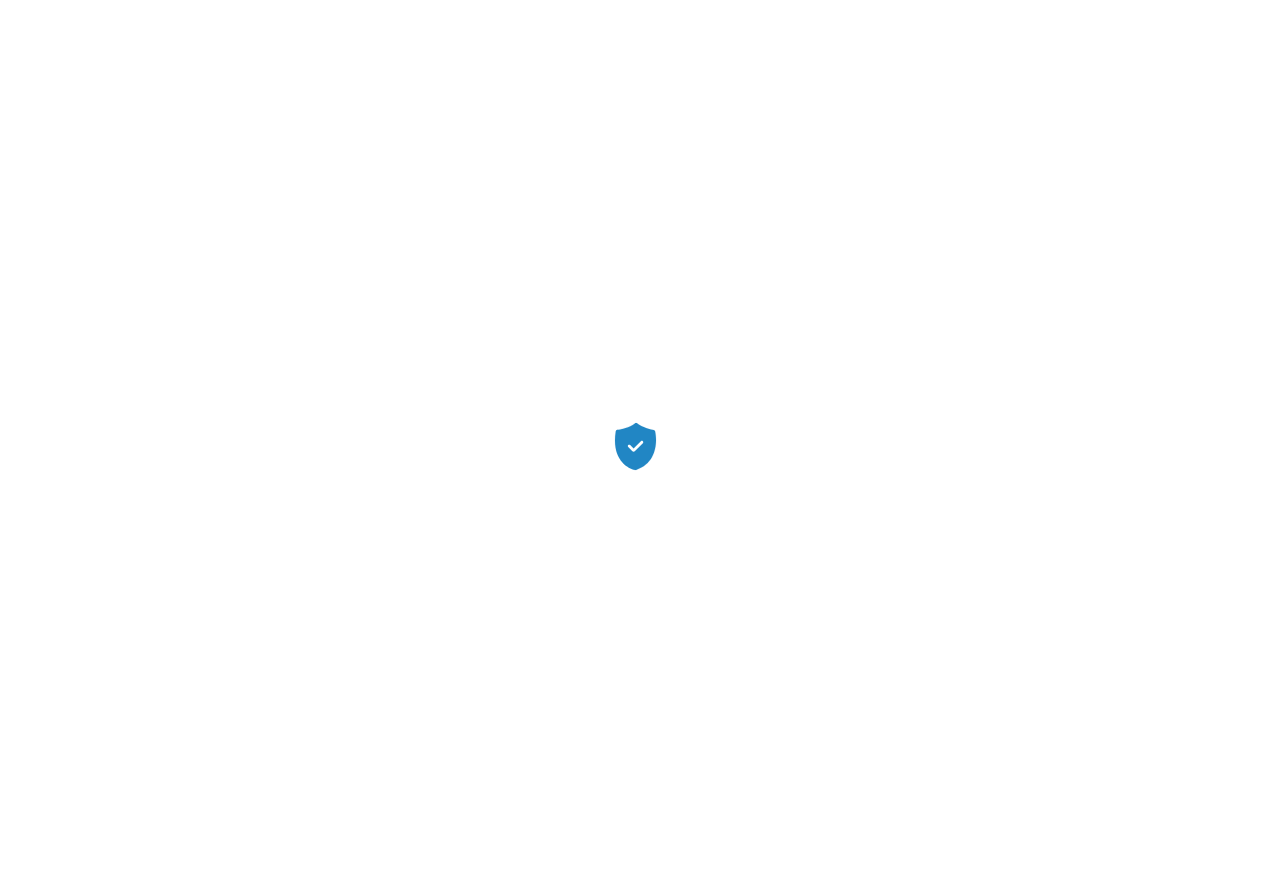 scroll, scrollTop: 0, scrollLeft: 0, axis: both 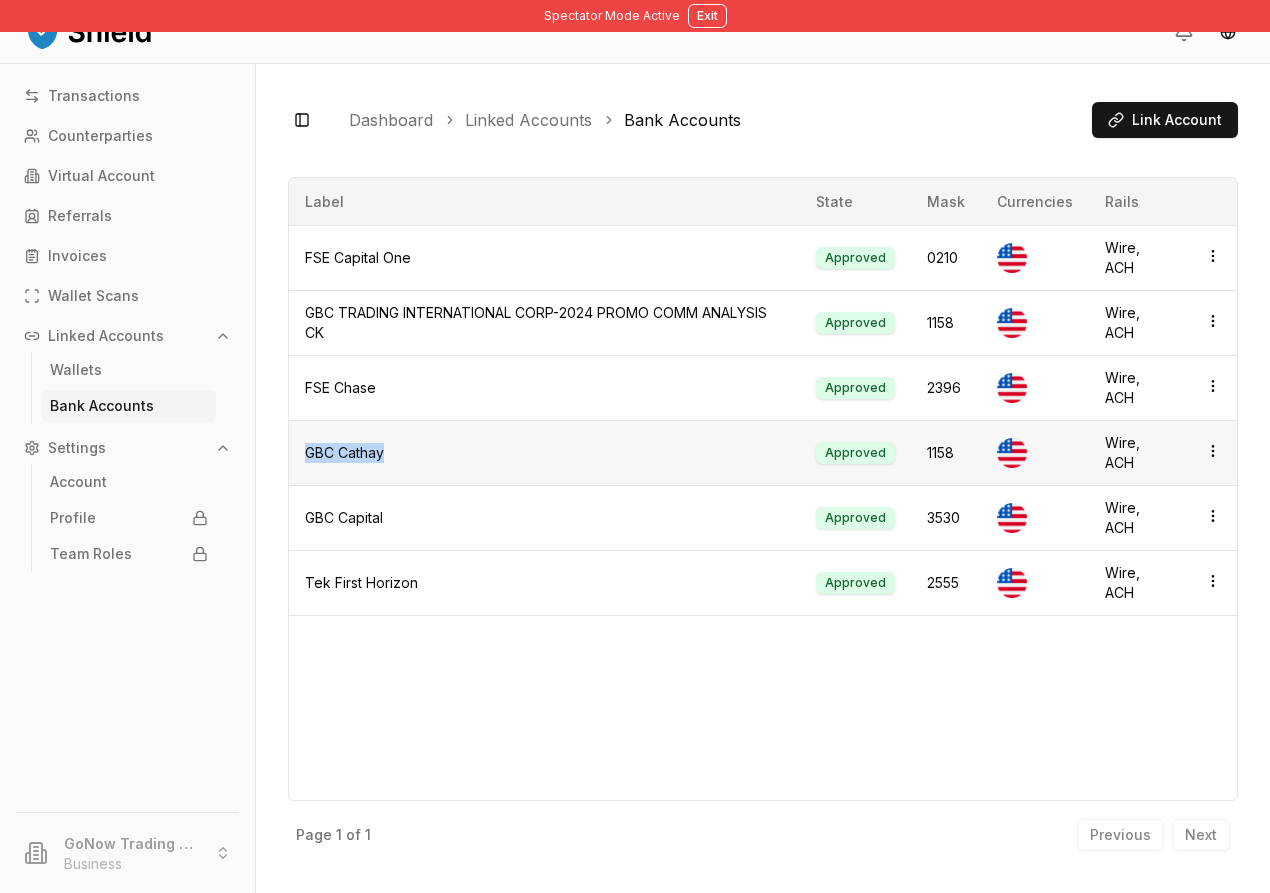drag, startPoint x: 475, startPoint y: 576, endPoint x: 378, endPoint y: 578, distance: 97.020615 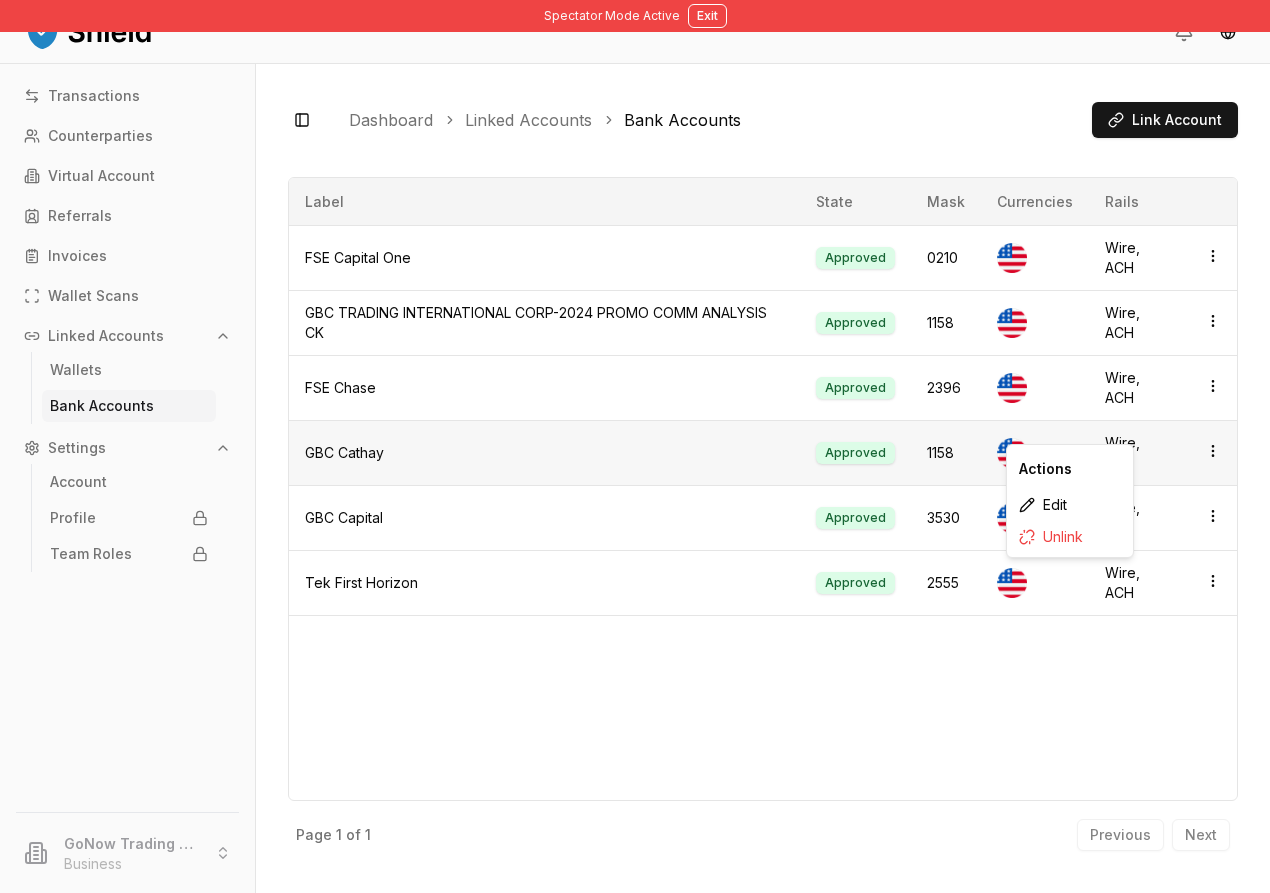 click on "Spectator Mode Active Exit Transactions Counterparties Virtual Account Referrals Invoices Wallet Scans Linked Accounts Wallets Bank Accounts Settings Account Profile Team Roles GoNow Trading LLC Business Toggle Sidebar Dashboard Linked Accounts Bank Accounts   Link Account FSE Capital One Approved 0210 Currencies Rails Wire, ACH GBC TRADING INTERNATIONAL CORP-2024 PROMO COMM ANALYSIS CK Approved 1158 Currencies Rails Wire, ACH FSE Chase Approved 2396 Currencies Rails Wire, ACH GBC Cathay Approved 1158 Currencies Rails Wire, ACH GBC Capital Approved 3530 Currencies Rails Wire, ACH Tek First Horizon Approved 2555 Currencies Rails Wire, ACH Page 1 of 1 Previous Next Label State Mask Currencies Rails   FSE Capital One   Approved   0210     Wire, ACH     GBC TRADING INTERNATIONAL CORP-2024 PROMO COMM ANALYSIS CK   Approved   1158     Wire, ACH     FSE Chase   Approved   2396     Wire, ACH     GBC Cathay   Approved   1158     Wire, ACH     GBC Capital   Approved   3530     Wire, ACH     Tek First Horizon   Approved" at bounding box center [635, 446] 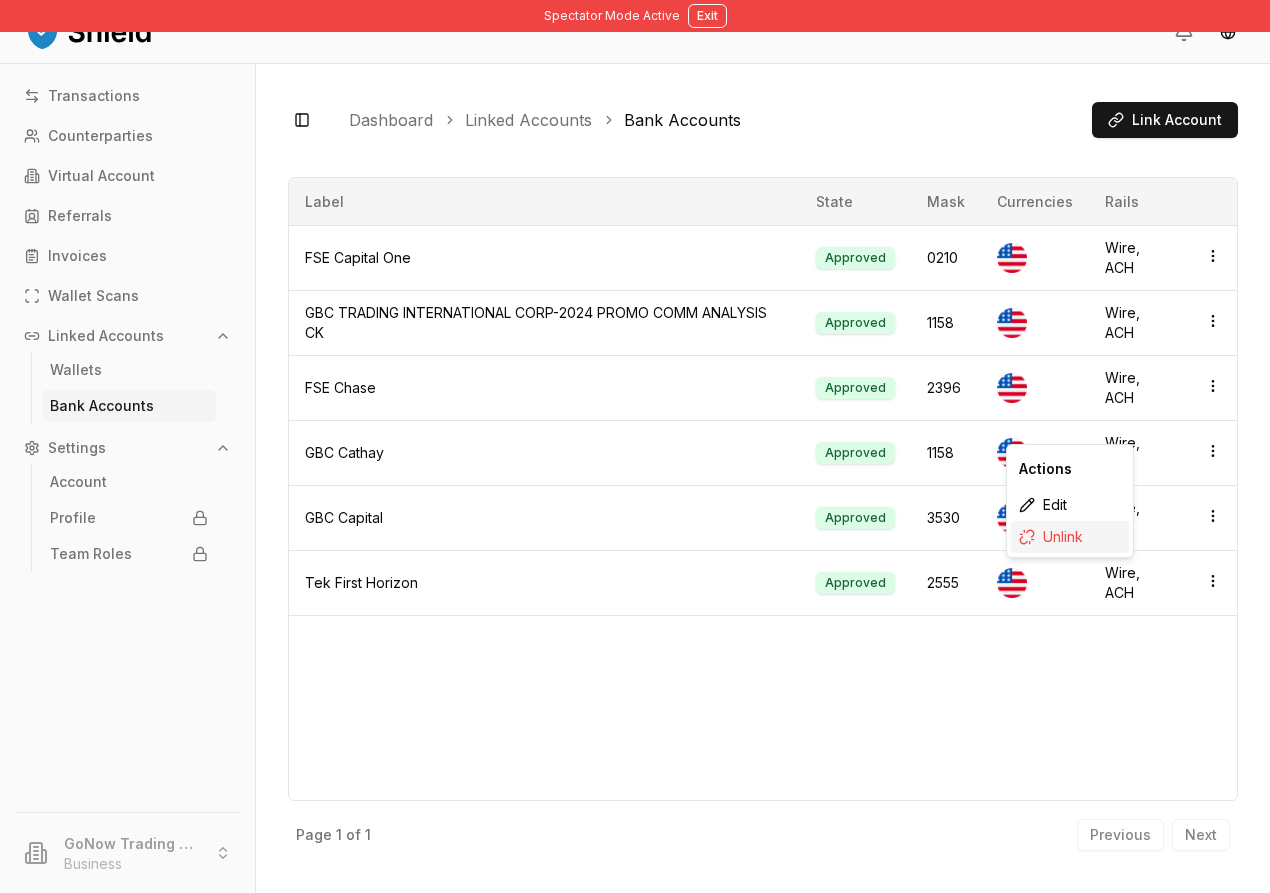 click on "Unlink" at bounding box center (1070, 537) 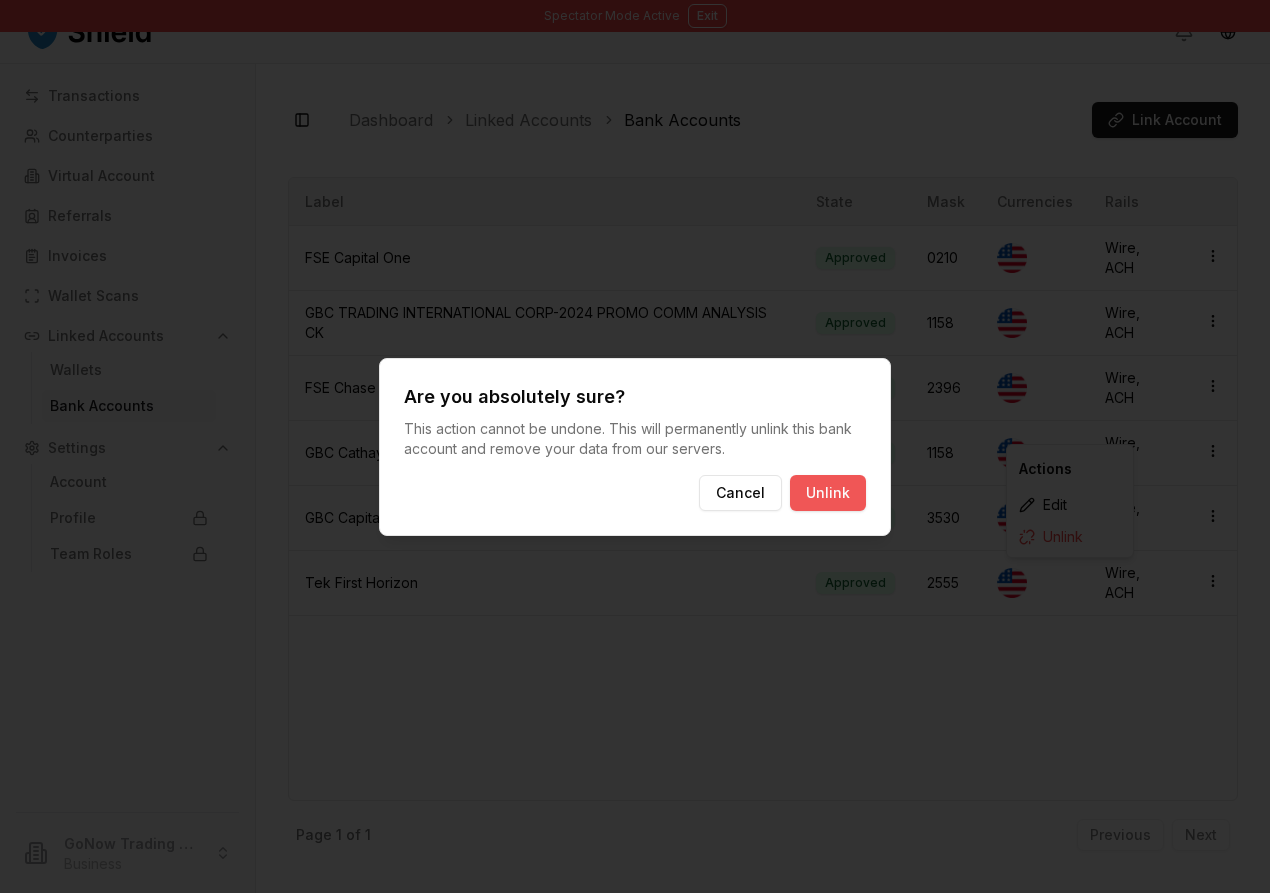 click on "Unlink" at bounding box center [828, 493] 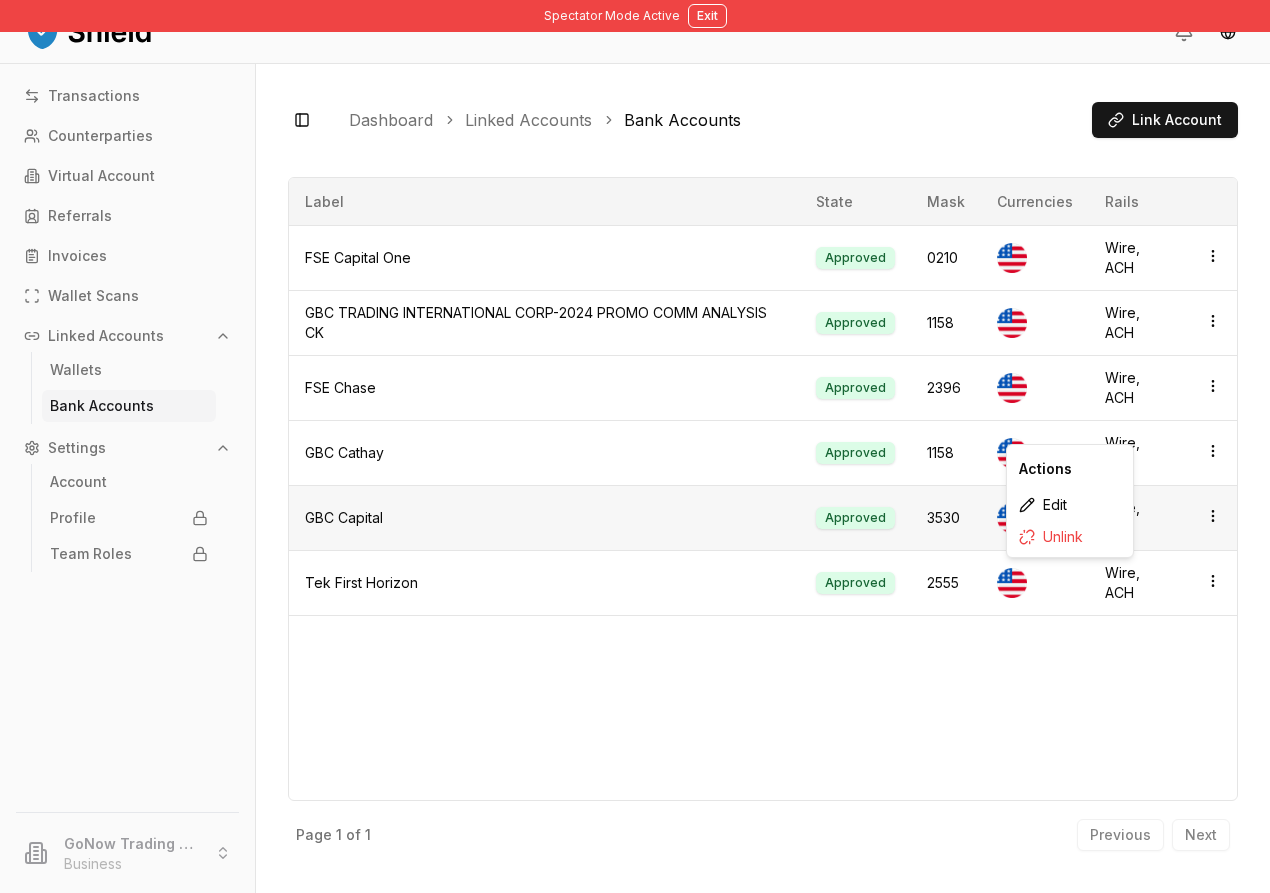 scroll, scrollTop: 0, scrollLeft: 0, axis: both 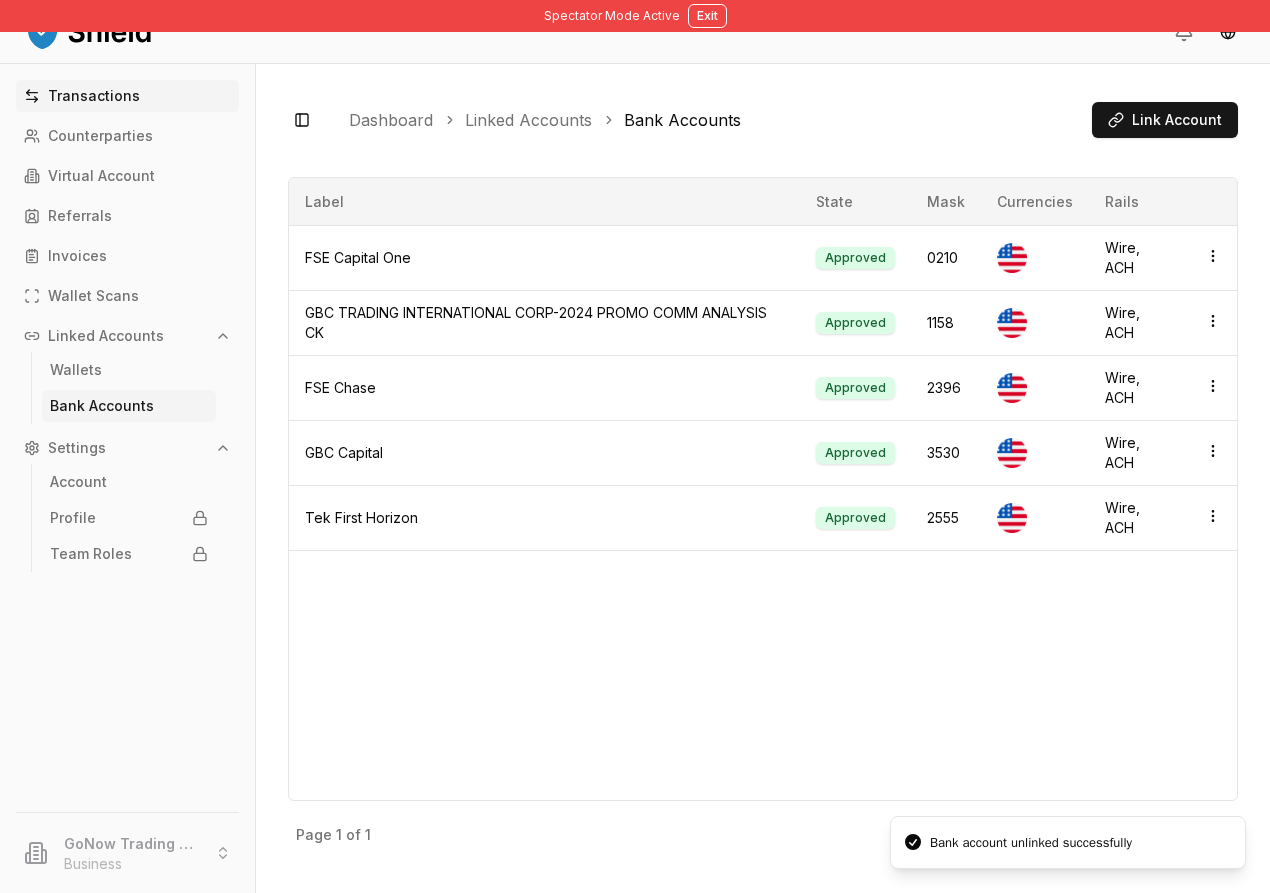 click on "Transactions" at bounding box center [94, 96] 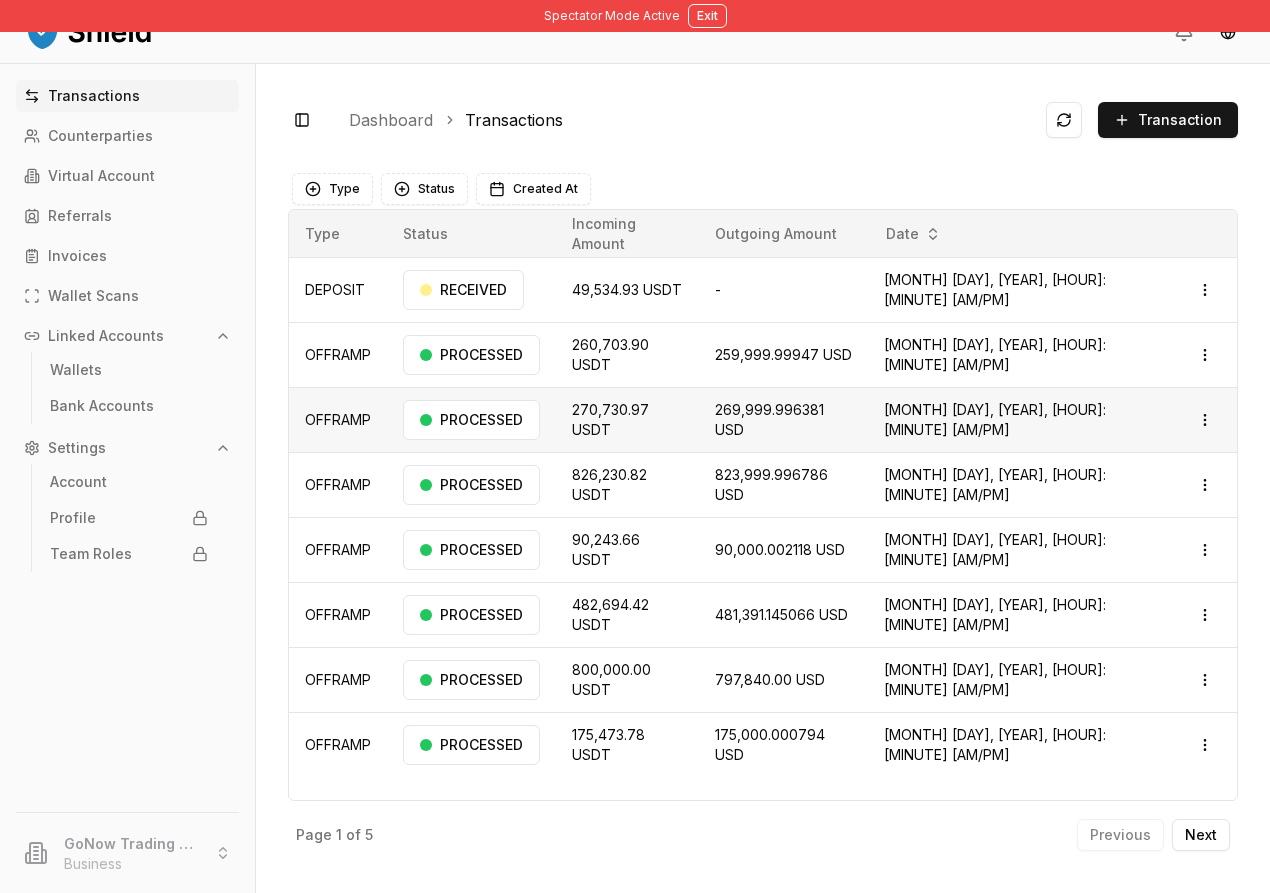 scroll, scrollTop: 0, scrollLeft: 0, axis: both 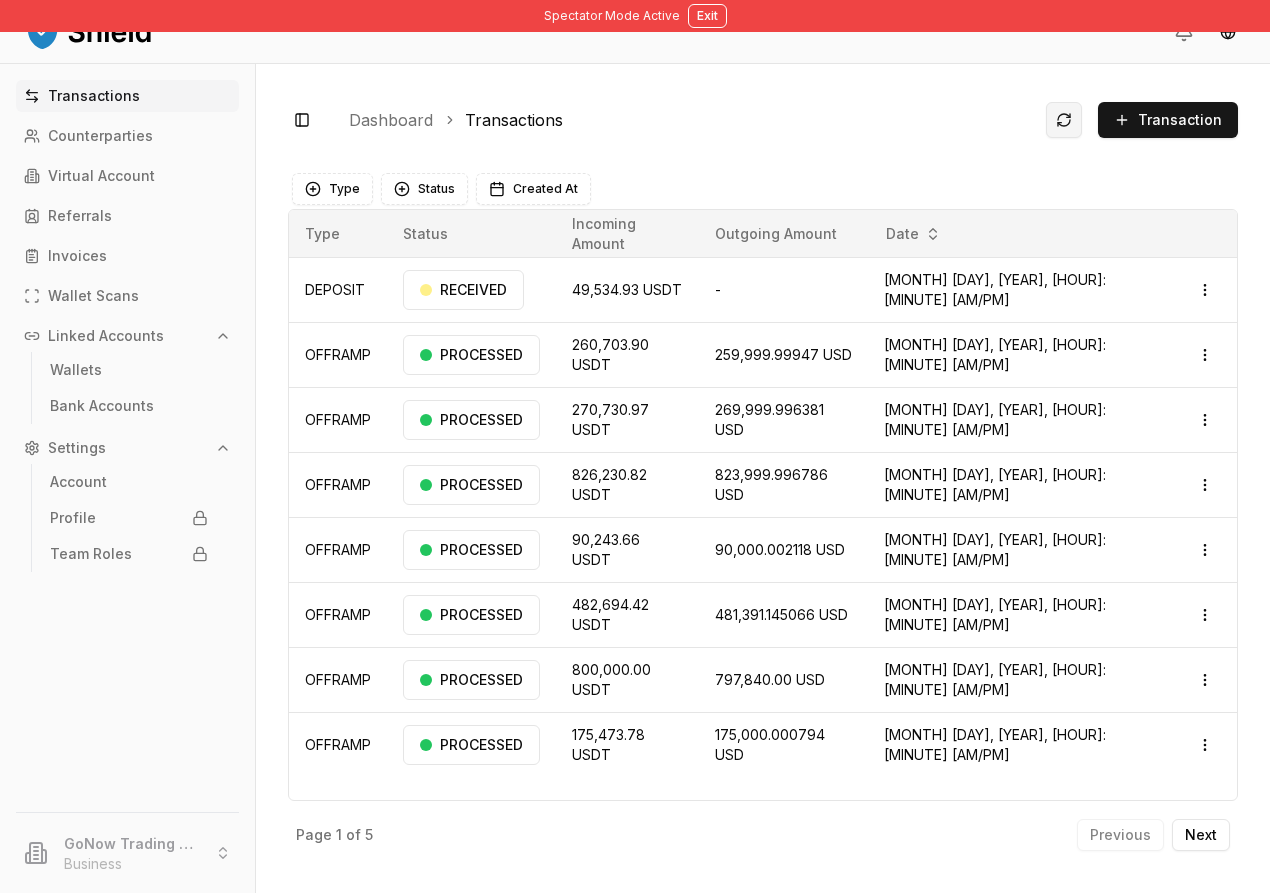click at bounding box center (1064, 120) 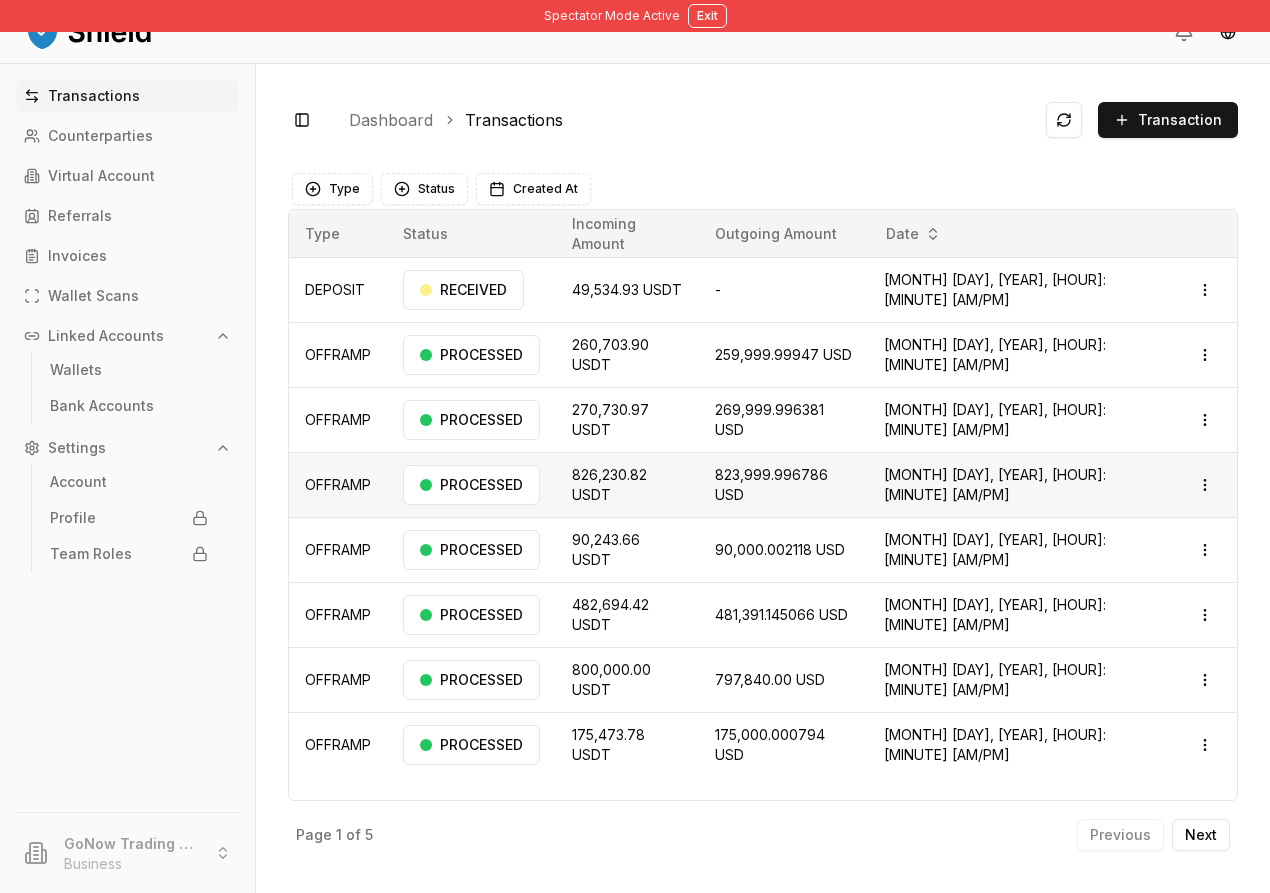scroll, scrollTop: 0, scrollLeft: 0, axis: both 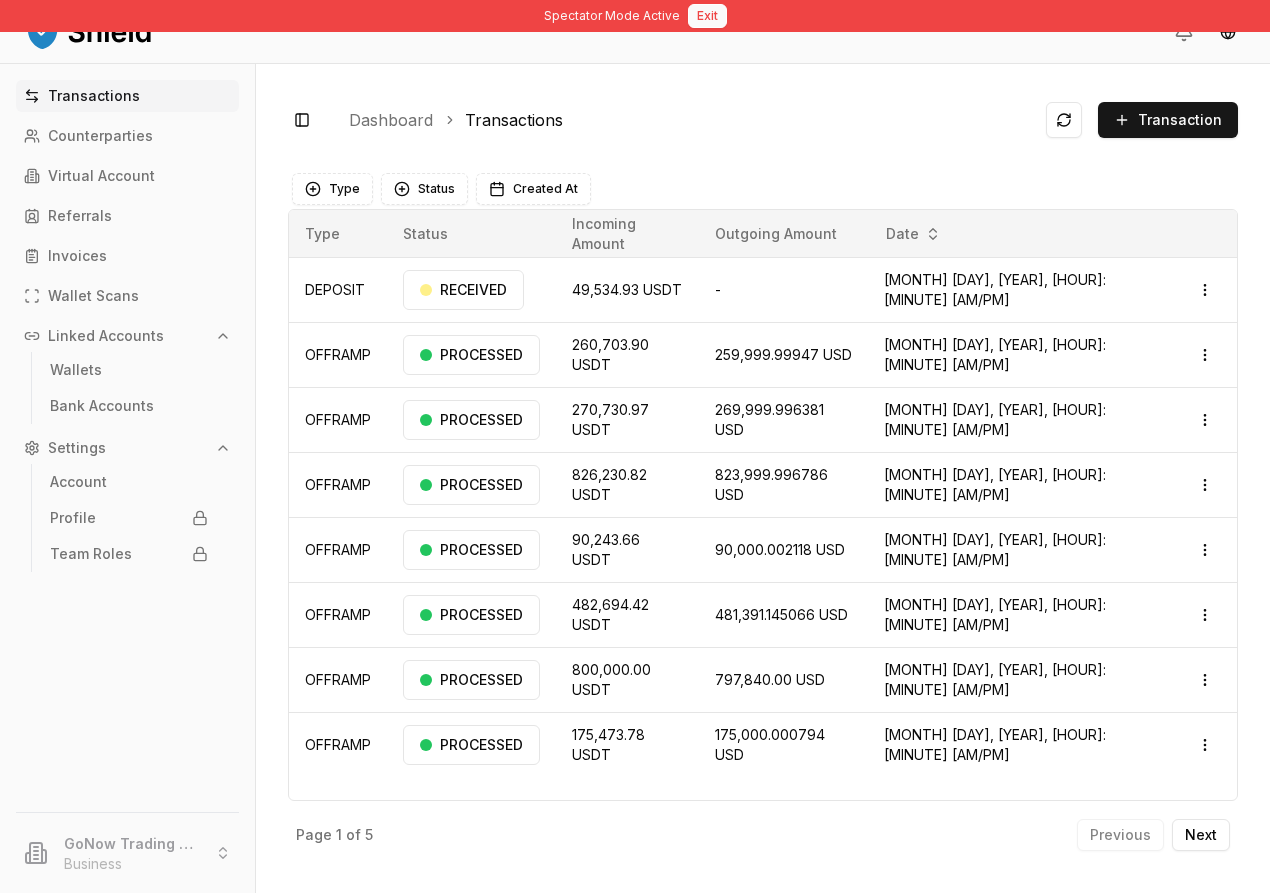 click on "Exit" at bounding box center (707, 16) 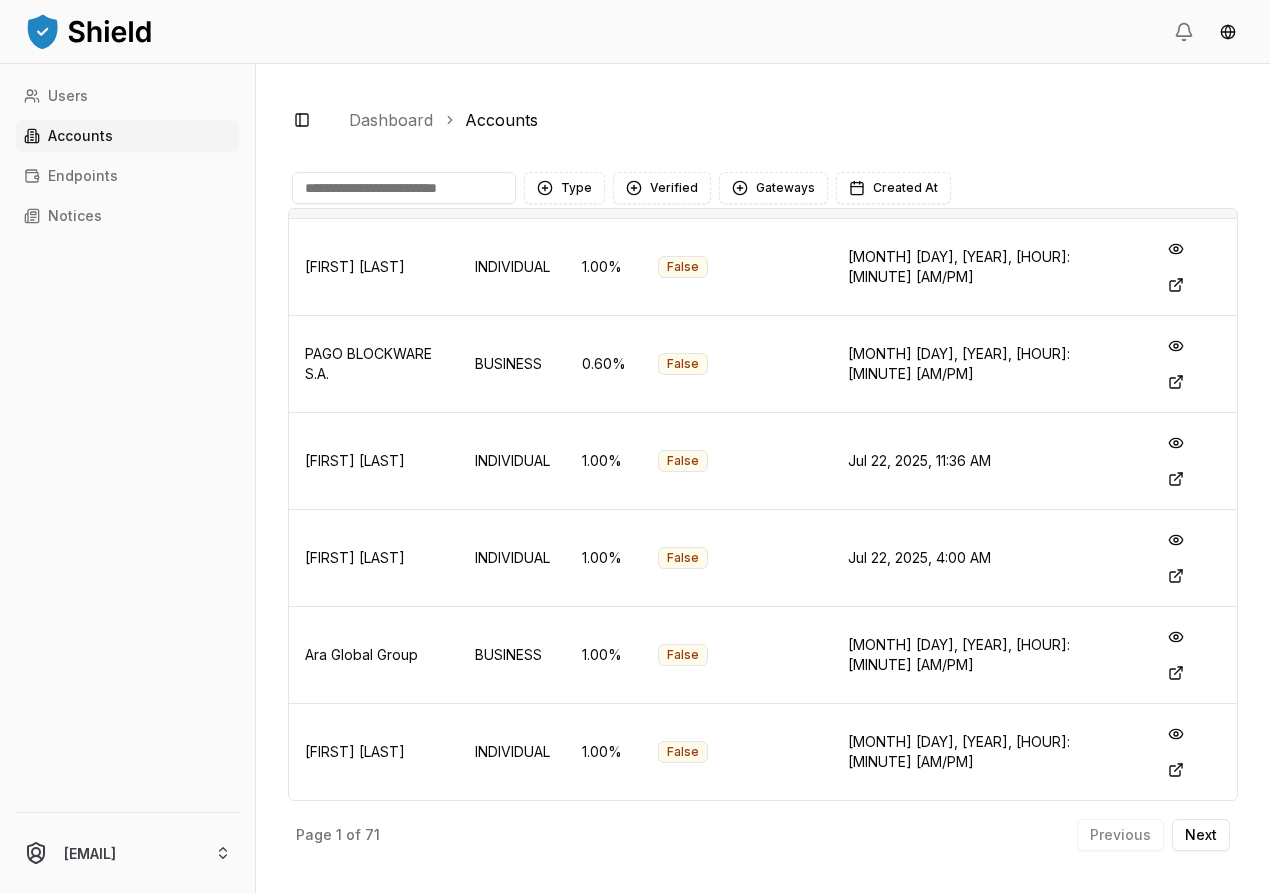 scroll, scrollTop: 329, scrollLeft: 0, axis: vertical 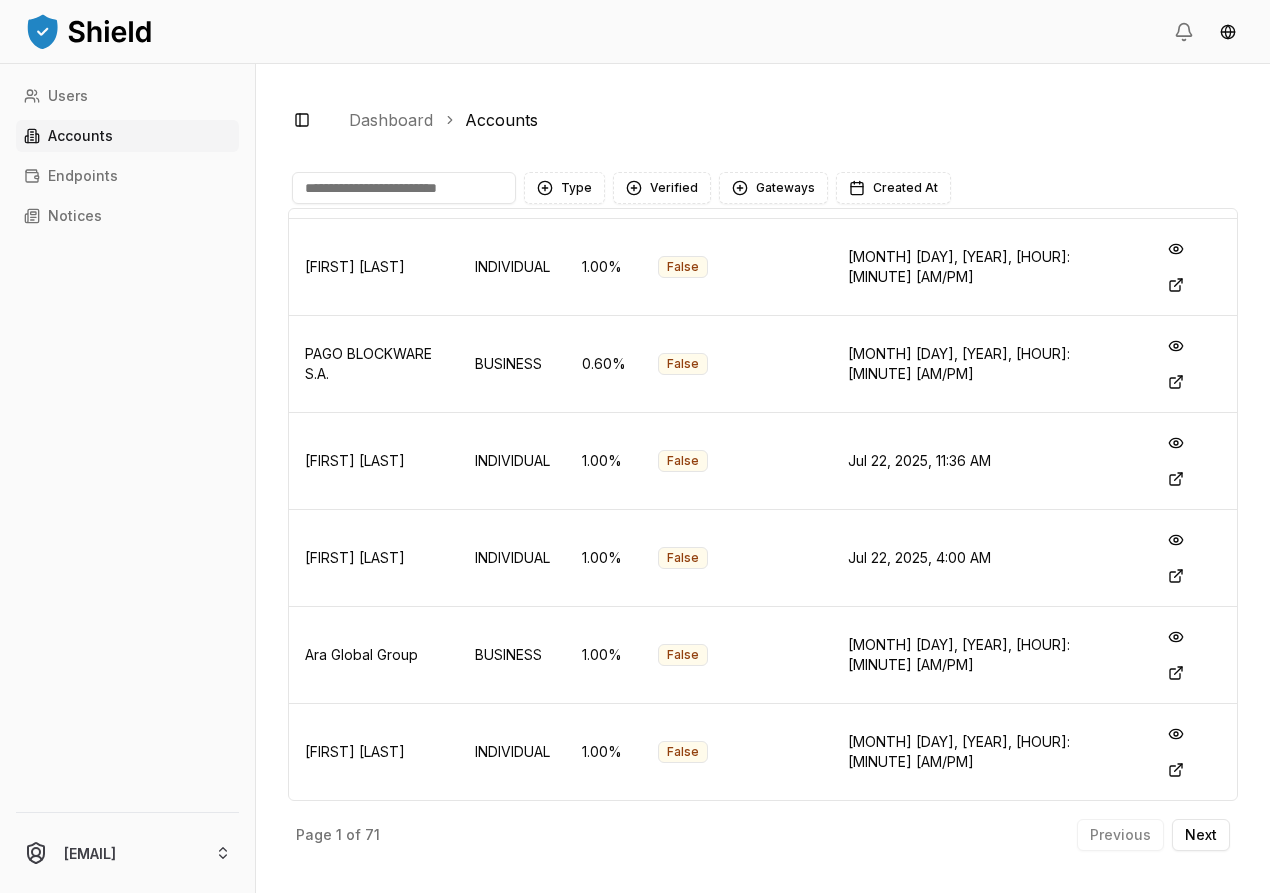click at bounding box center [404, 188] 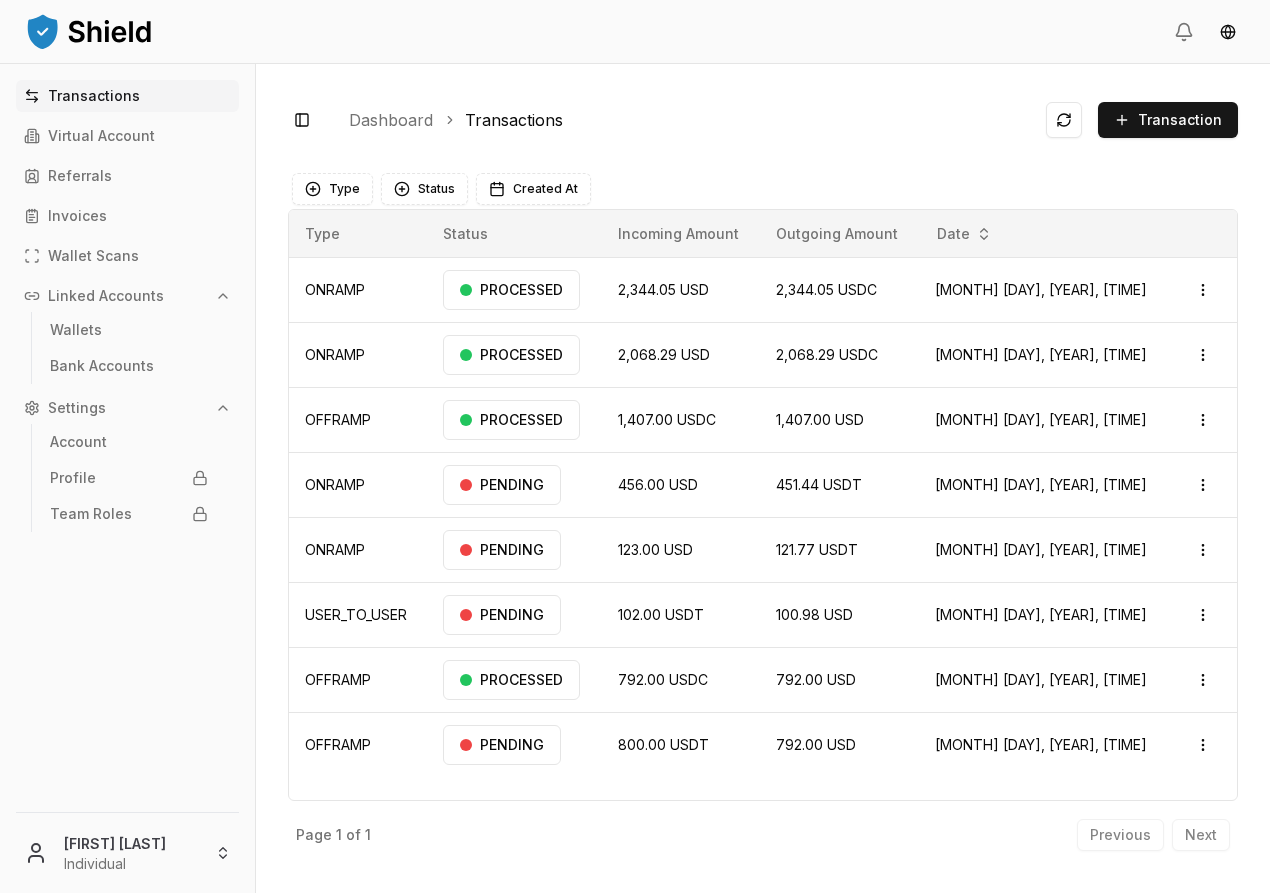 scroll, scrollTop: 0, scrollLeft: 0, axis: both 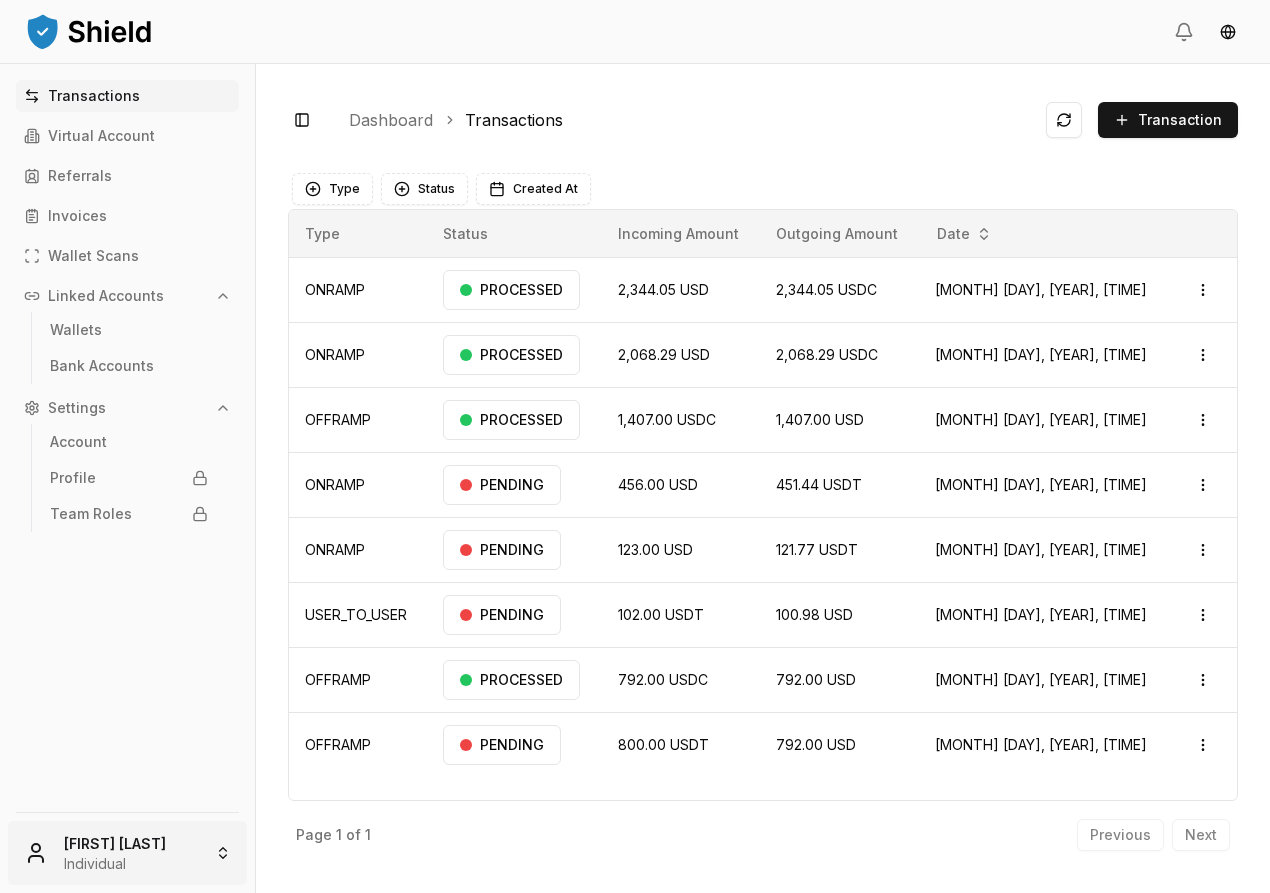click on "Transactions Virtual Account Referrals Invoices Wallet Scans Linked Accounts Wallets Bank Accounts Settings Account Profile Team Roles Lucas Achaval Rodríguez Individual Toggle Sidebar Dashboard Transactions   Transaction ONRAMP   2,344.05 USD   2,344.05 USDC Jul 3, 2025, 2:11 PM PROCESSED Open menu ONRAMP   2,068.29 USD   2,068.29 USDC Jun 13, 2025, 4:02 PM PROCESSED Open menu OFFRAMP   1,407.00 USDC   1,407.00 USD May 9, 2025, 4:17 PM PROCESSED Open menu ONRAMP   456.00 USD   451.44 USDT Apr 29, 2025, 8:24 PM PENDING Open menu ONRAMP   123.00 USD   121.77 USDT Apr 29, 2025, 8:18 PM PENDING Open menu USER_TO_USER   102.00 USDT   100.98 USD Apr 14, 2025, 2:37 PM PENDING Open menu OFFRAMP   792.00 USDC   792.00 USD Apr 9, 2025, 12:55 PM PROCESSED Open menu OFFRAMP   800.00 USDT   792.00 USD Mar 11, 2025, 10:53 AM PENDING Open menu Page 1 of 1 Previous Next Type Status Created At Type Status Incoming Amount Outgoing Amount Date   ONRAMP   PROCESSED   2,344.05   USD   2,344.05   USDC   Jul 3, 2025, 2:11 PM" at bounding box center (635, 446) 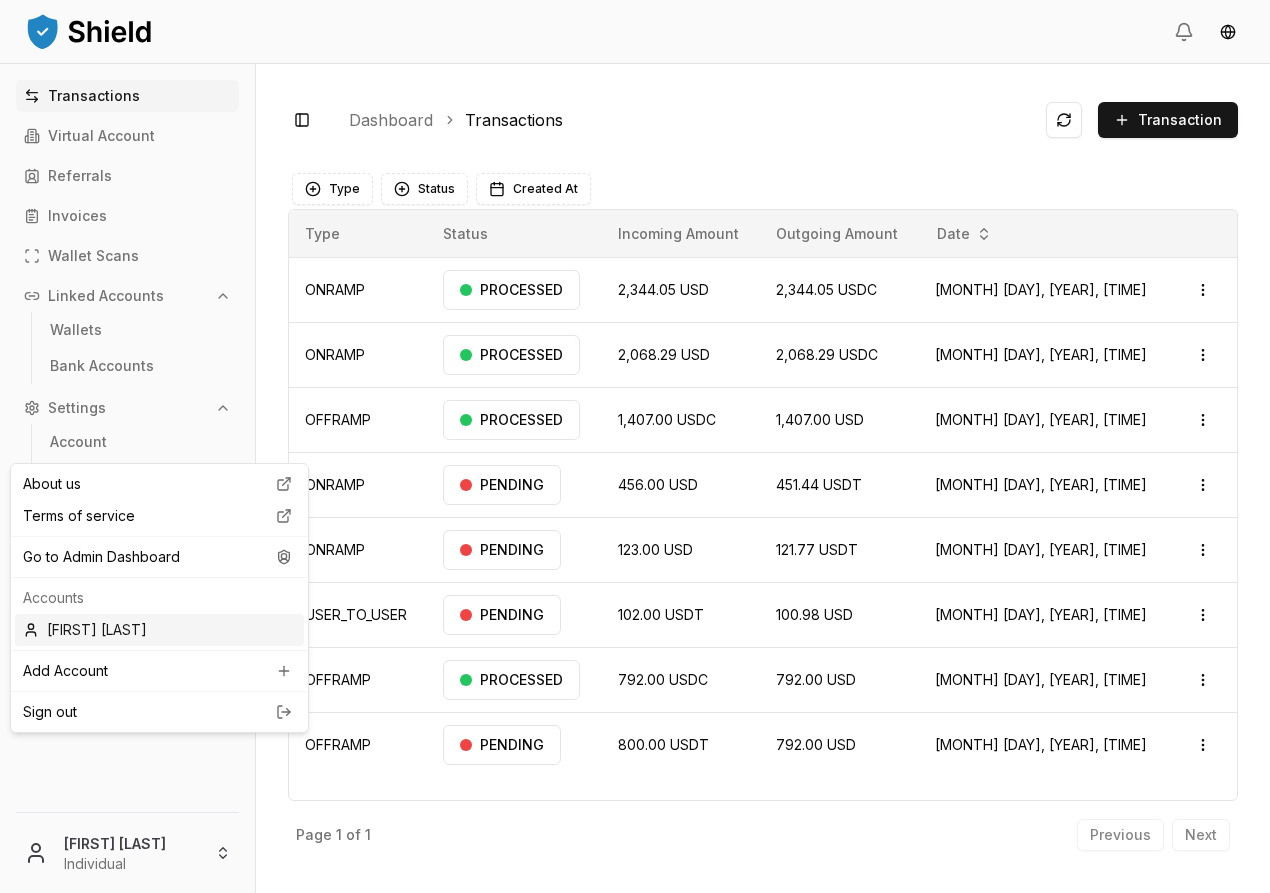click on "[FIRST] [LAST]" at bounding box center [159, 630] 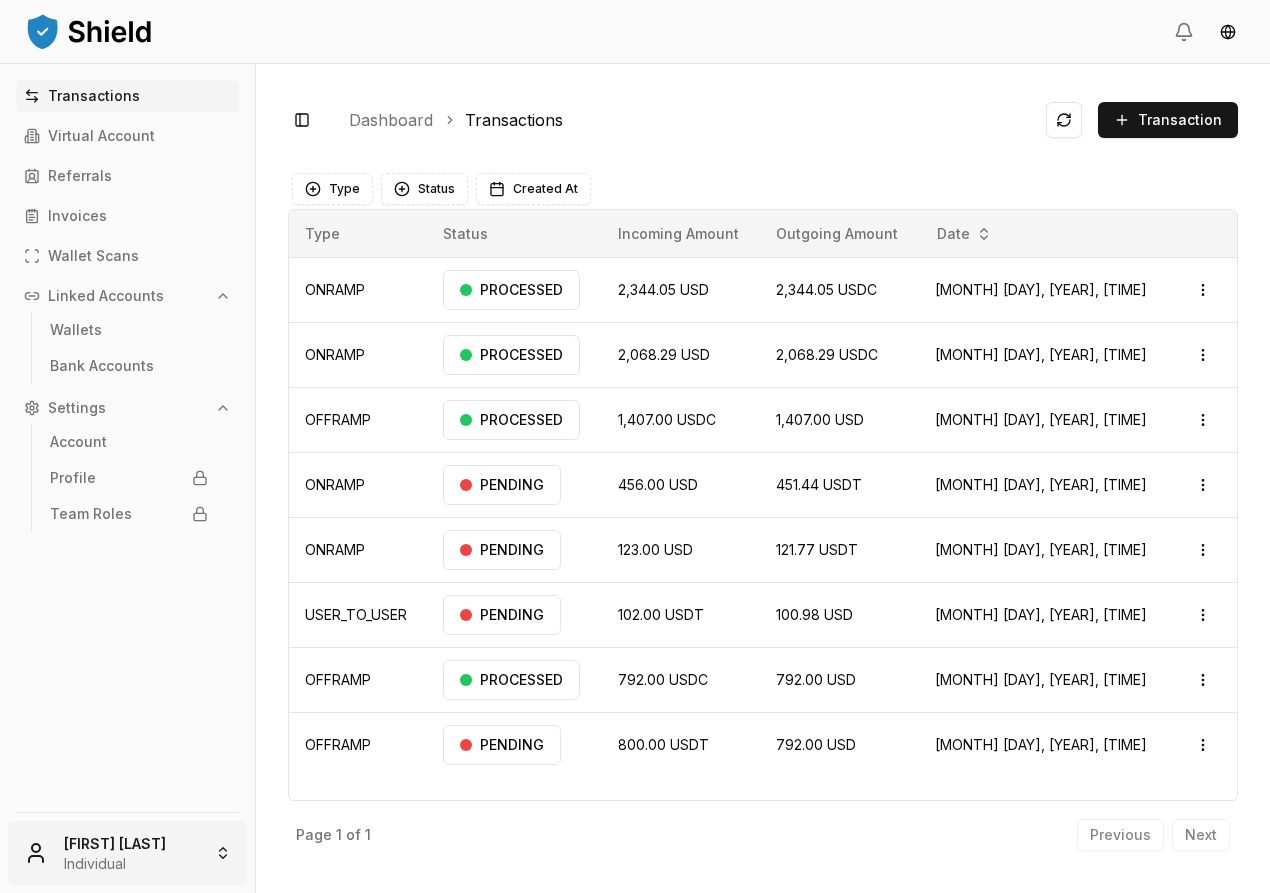 click on "Transactions Virtual Account Referrals Invoices Wallet Scans Linked Accounts Wallets Bank Accounts Settings Account Profile Team Roles Lucas Achaval Rodríguez Individual Toggle Sidebar Dashboard Transactions   Transaction ONRAMP   2,344.05 USD   2,344.05 USDC Jul 3, 2025, 2:11 PM PROCESSED Open menu ONRAMP   2,068.29 USD   2,068.29 USDC Jun 13, 2025, 4:02 PM PROCESSED Open menu OFFRAMP   1,407.00 USDC   1,407.00 USD May 9, 2025, 4:17 PM PROCESSED Open menu ONRAMP   456.00 USD   451.44 USDT Apr 29, 2025, 8:24 PM PENDING Open menu ONRAMP   123.00 USD   121.77 USDT Apr 29, 2025, 8:18 PM PENDING Open menu USER_TO_USER   102.00 USDT   100.98 USD Apr 14, 2025, 2:37 PM PENDING Open menu OFFRAMP   792.00 USDC   792.00 USD Apr 9, 2025, 12:55 PM PROCESSED Open menu OFFRAMP   800.00 USDT   792.00 USD Mar 11, 2025, 10:53 AM PENDING Open menu Page 1 of 1 Previous Next Type Status Created At Type Status Incoming Amount Outgoing Amount Date   ONRAMP   PROCESSED   2,344.05   USD   2,344.05   USDC   Jul 3, 2025, 2:11 PM" at bounding box center (635, 446) 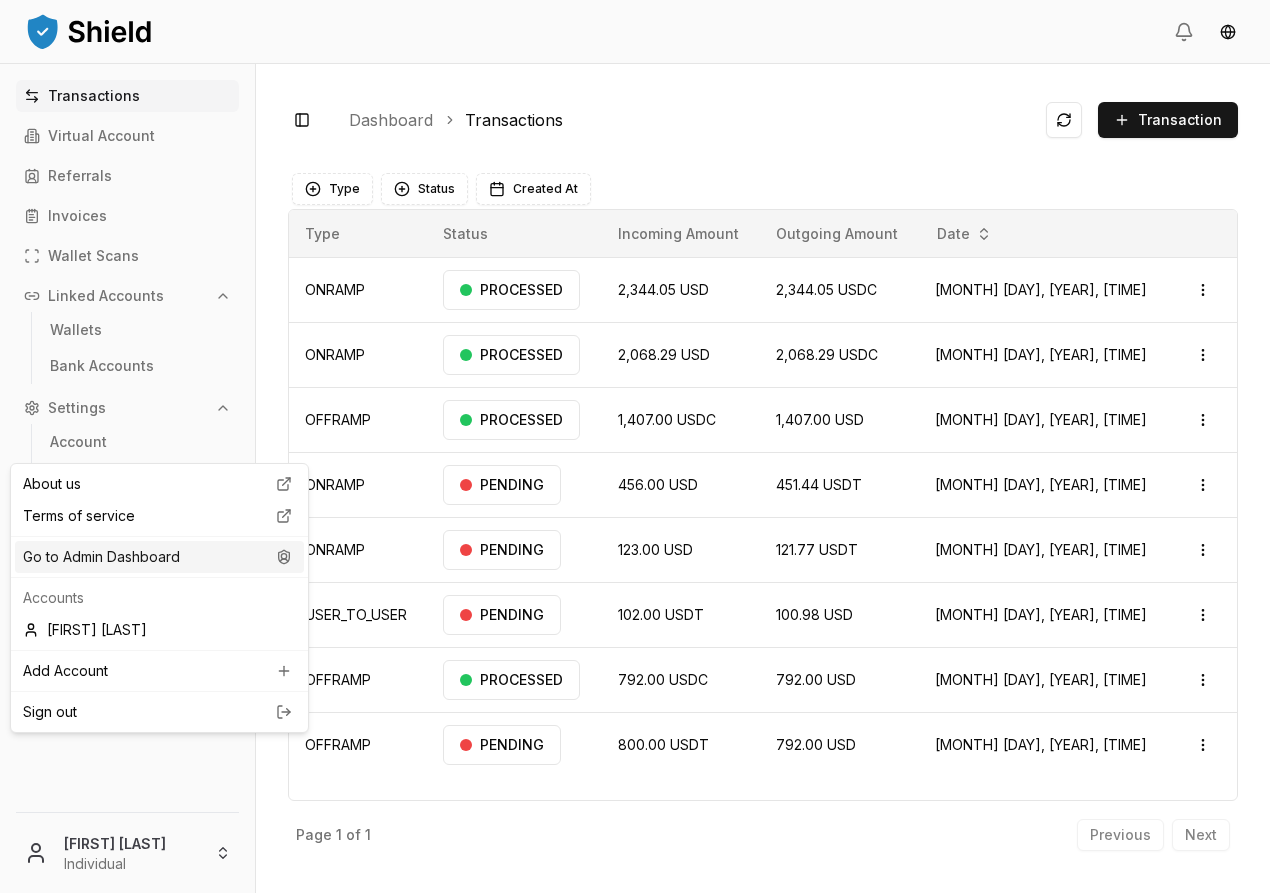 click on "Go to Admin Dashboard" at bounding box center (159, 557) 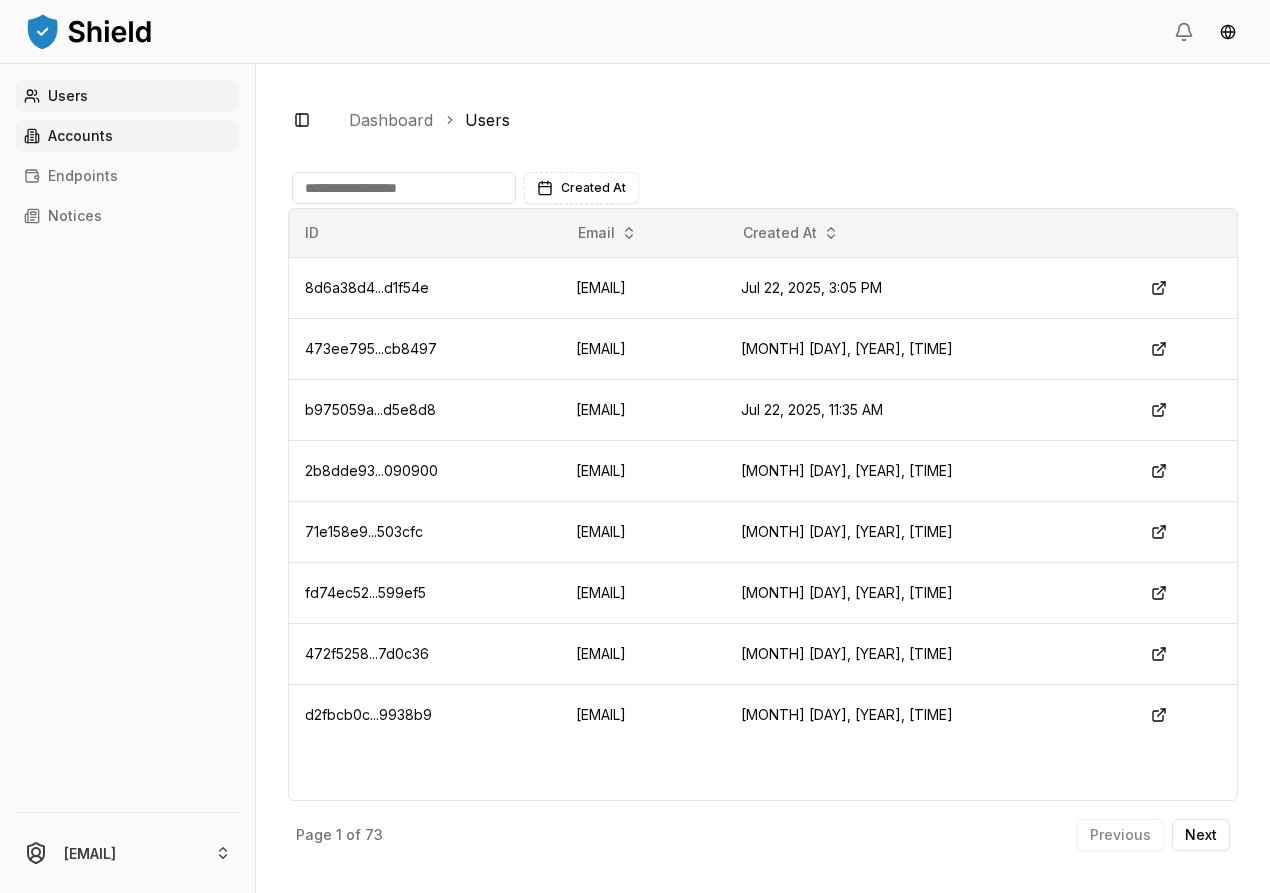 click on "Accounts" at bounding box center (127, 136) 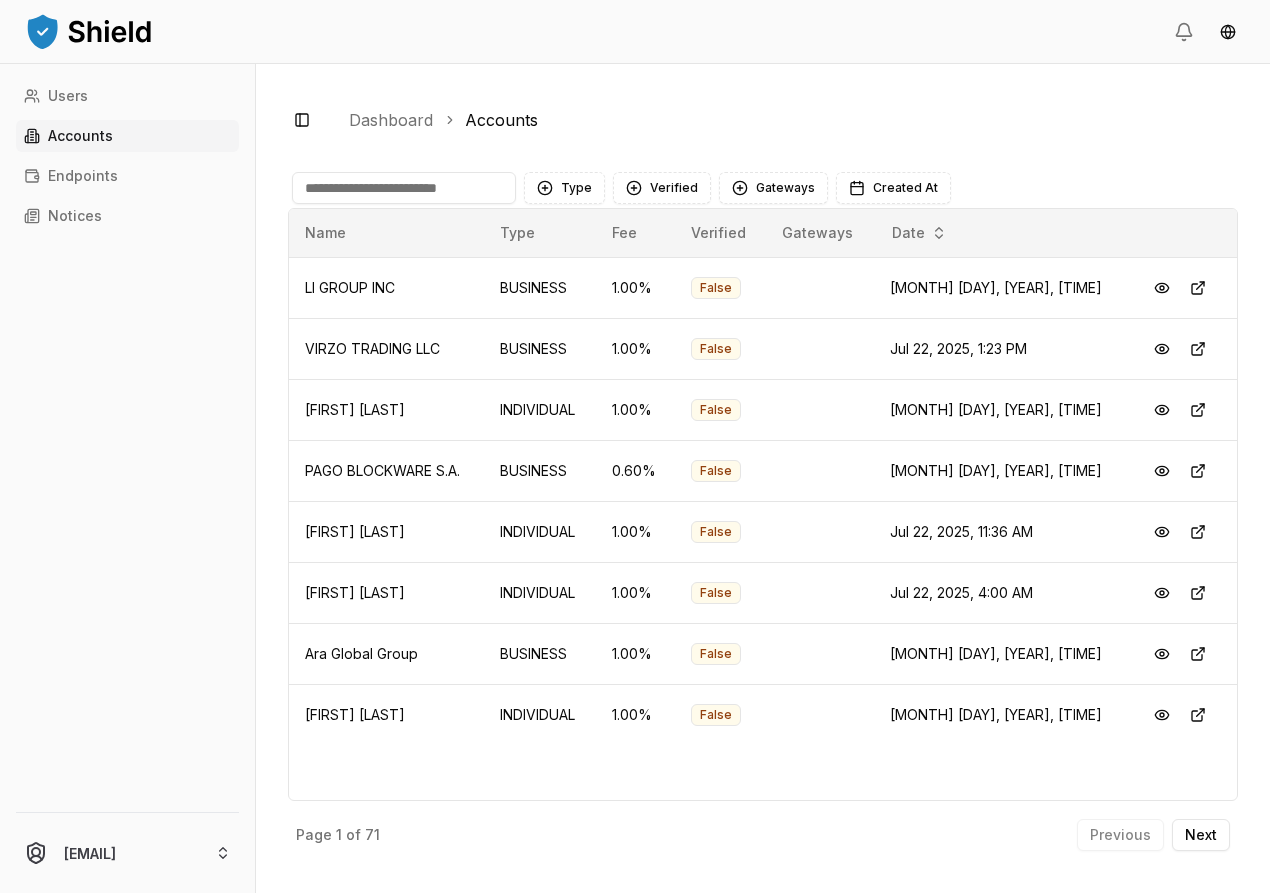 click at bounding box center (404, 188) 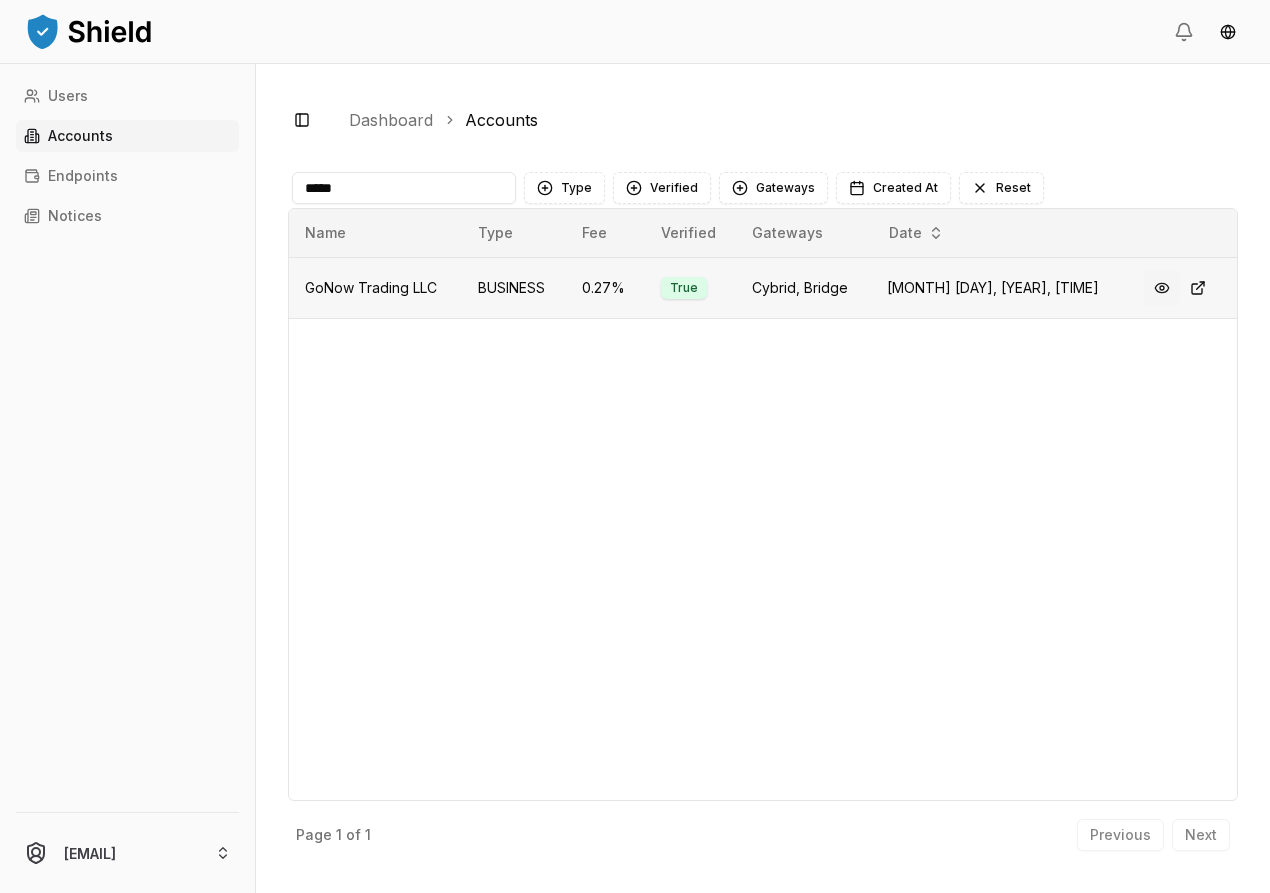 type on "*****" 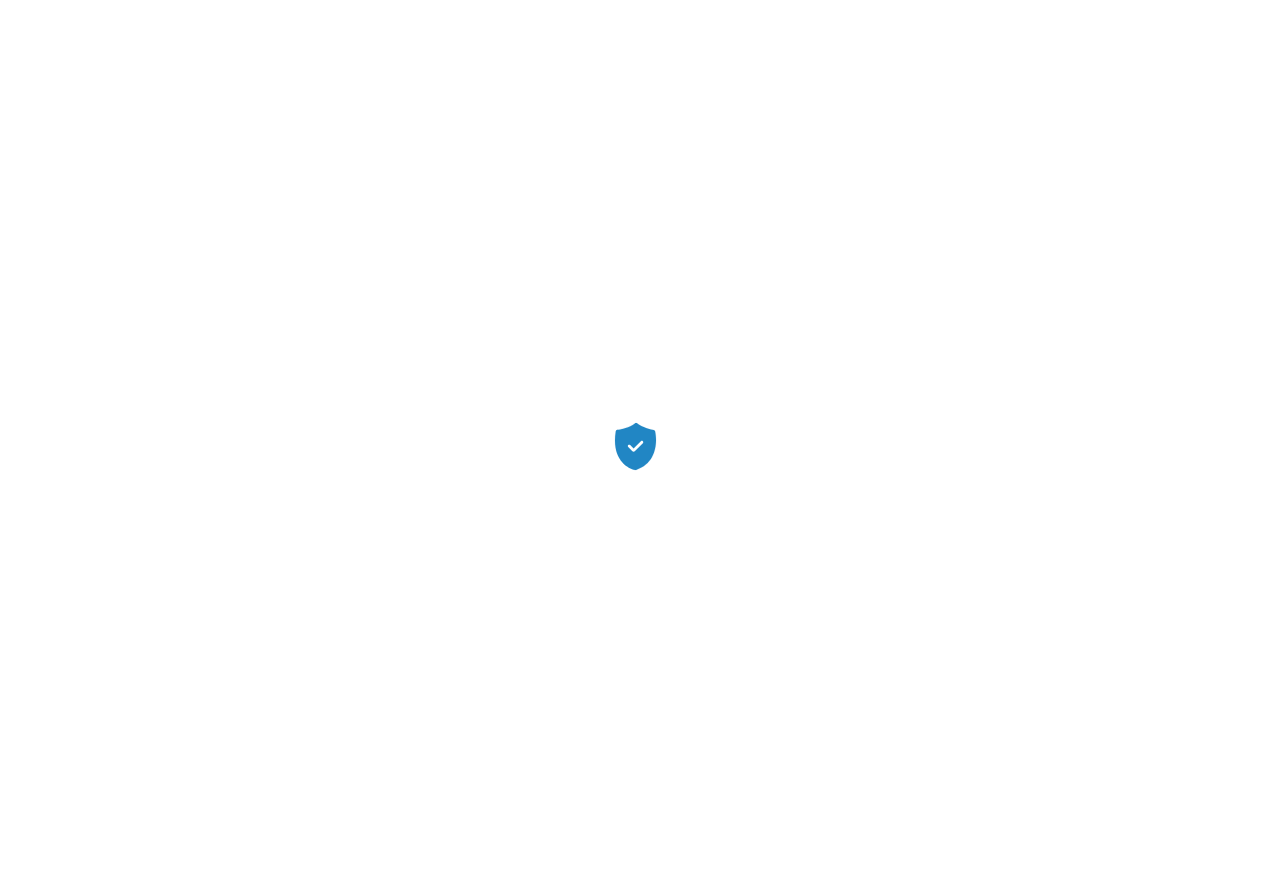 scroll, scrollTop: 0, scrollLeft: 0, axis: both 